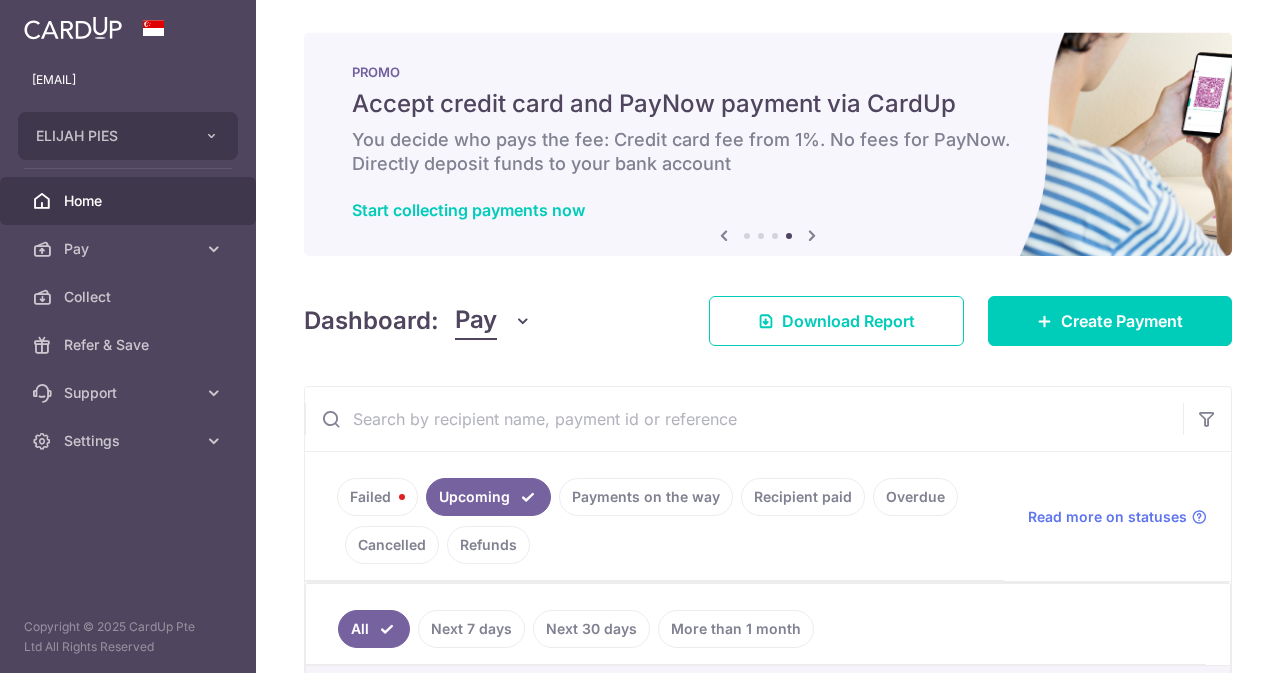 scroll, scrollTop: 0, scrollLeft: 0, axis: both 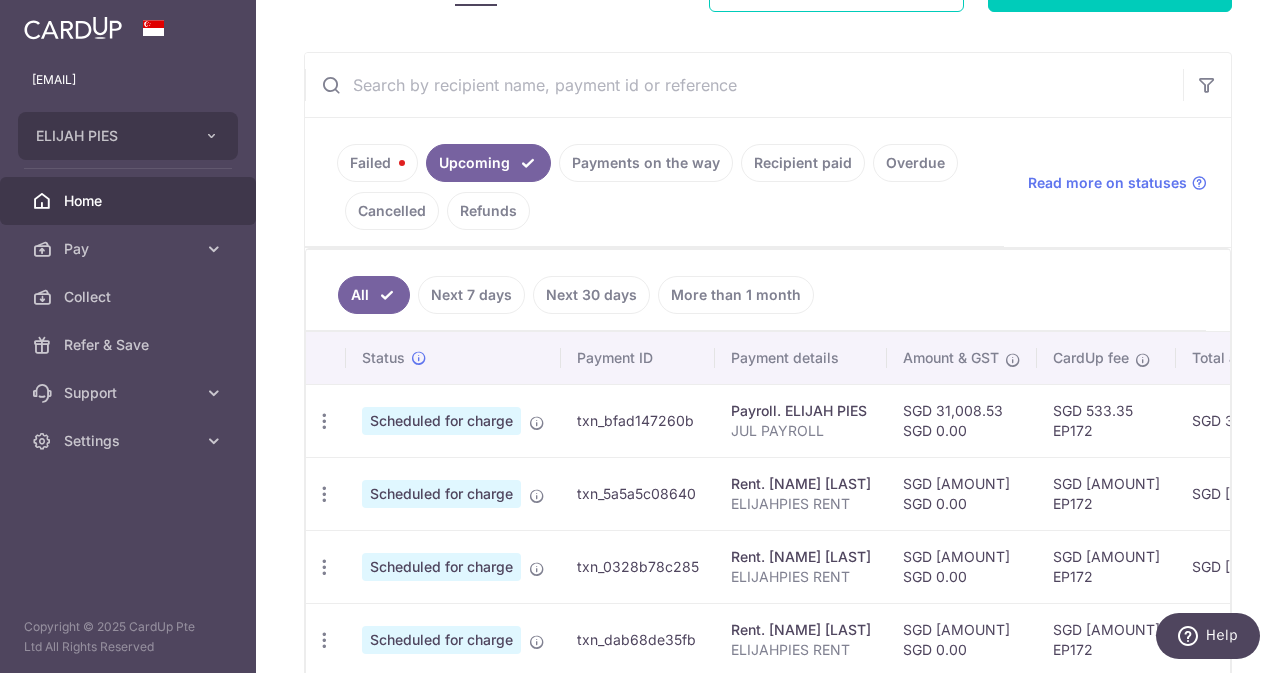click on "Home" at bounding box center (130, 201) 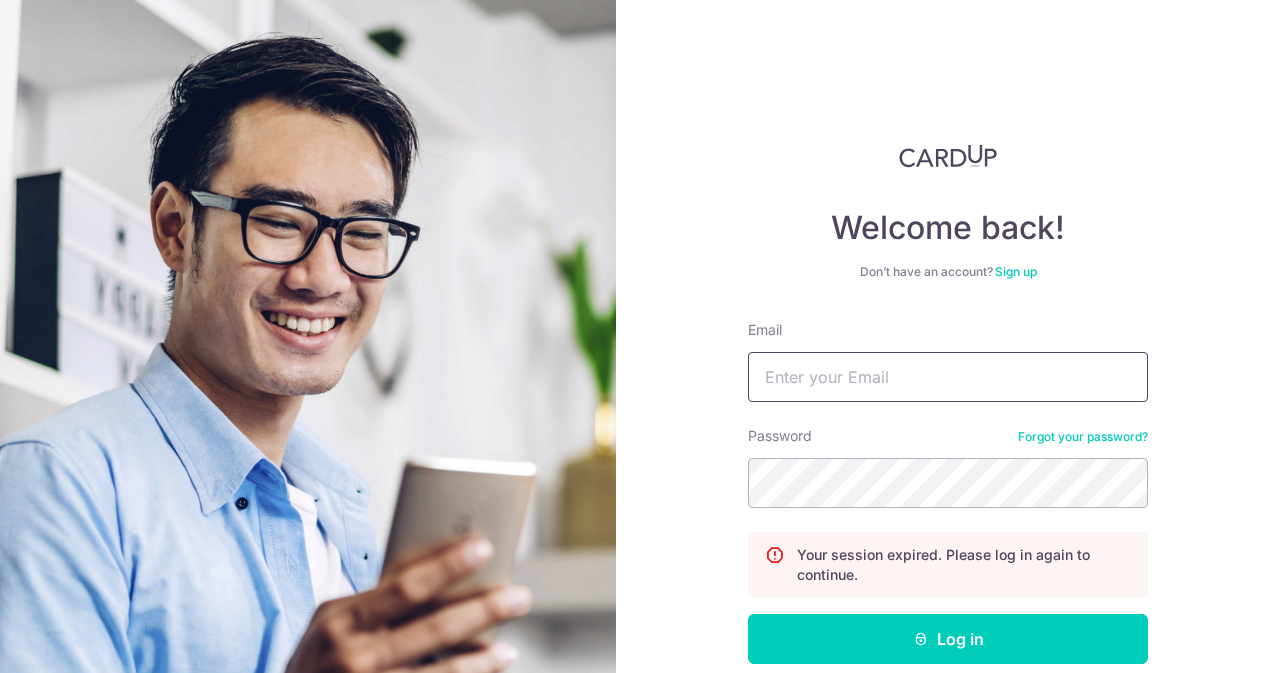 scroll, scrollTop: 0, scrollLeft: 0, axis: both 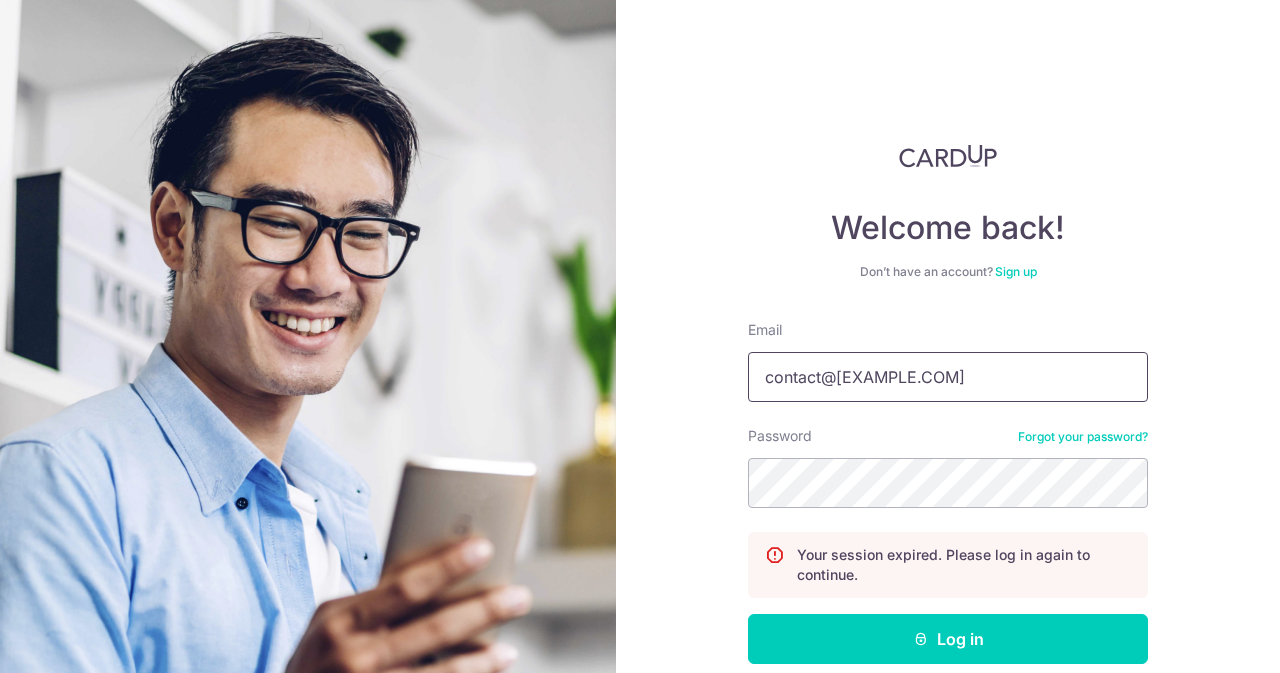 type on "contact@[EXAMPLE.COM]" 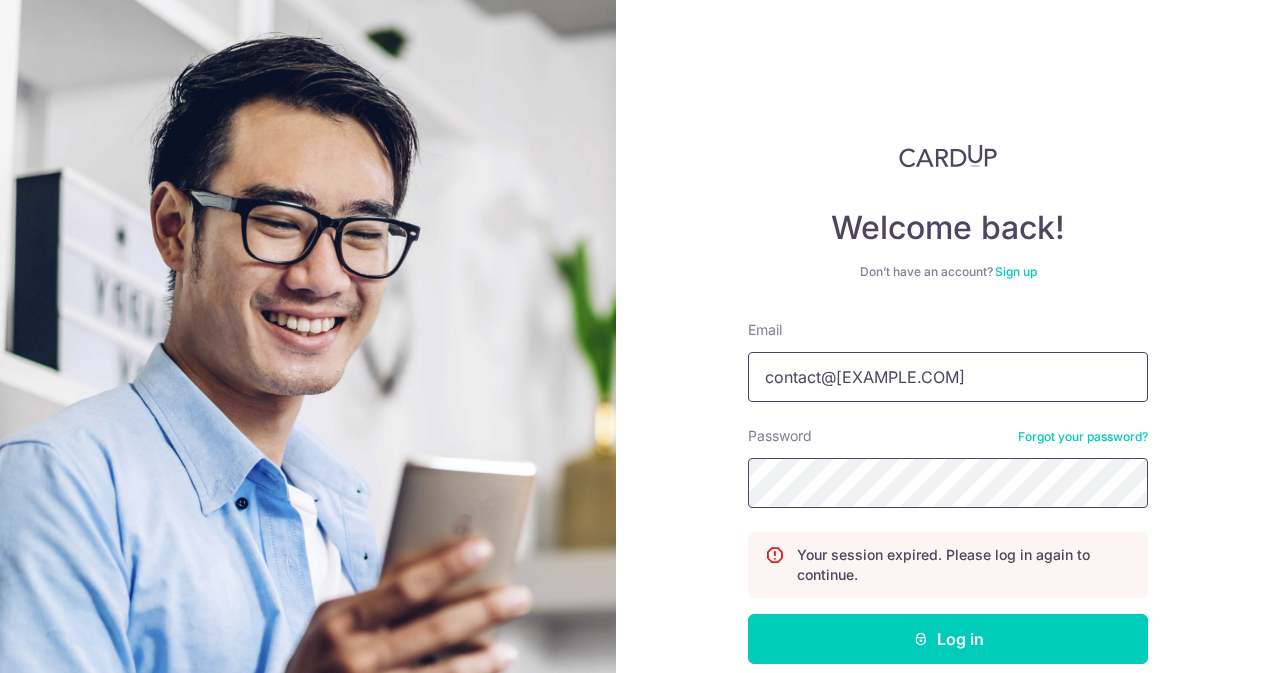 click on "Log in" at bounding box center (948, 639) 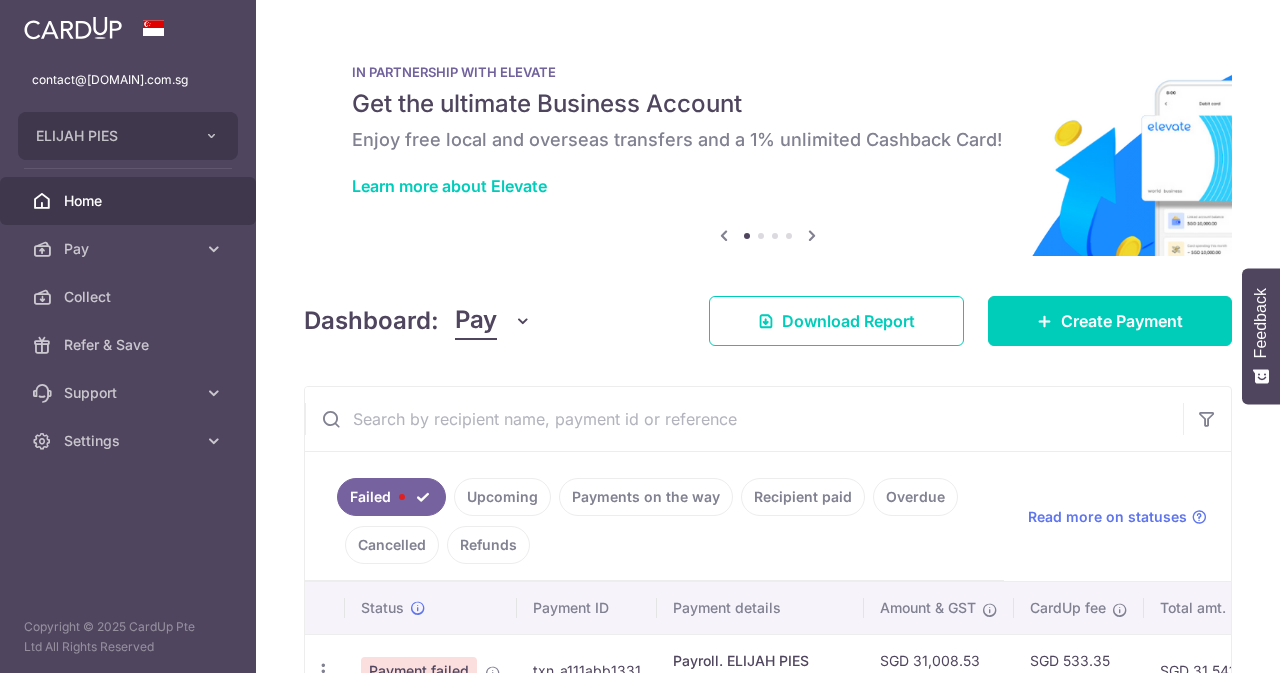 scroll, scrollTop: 0, scrollLeft: 0, axis: both 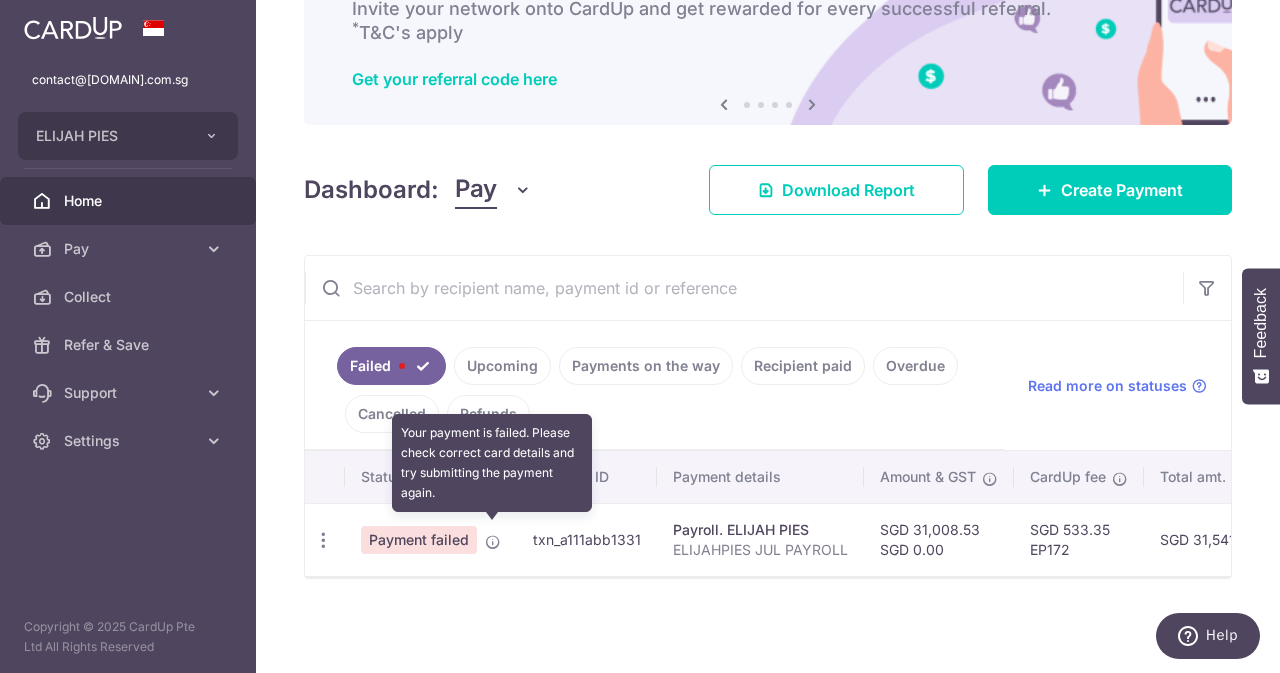 click at bounding box center (493, 542) 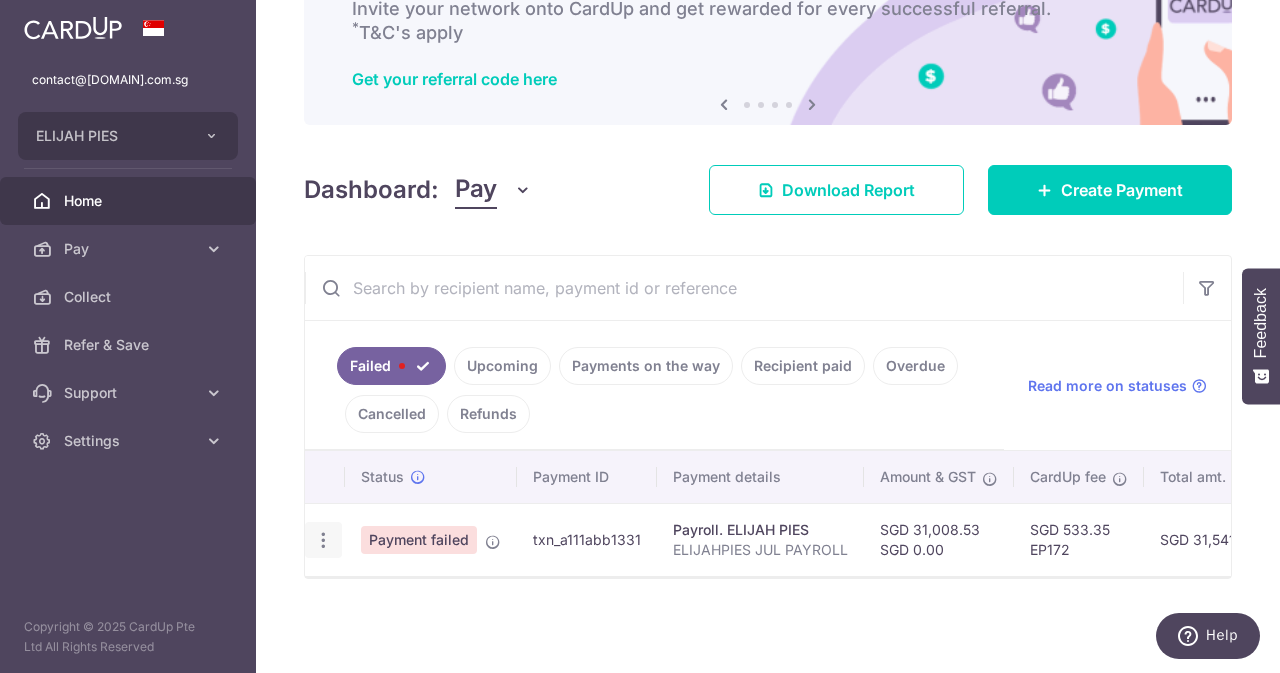 click at bounding box center [323, 540] 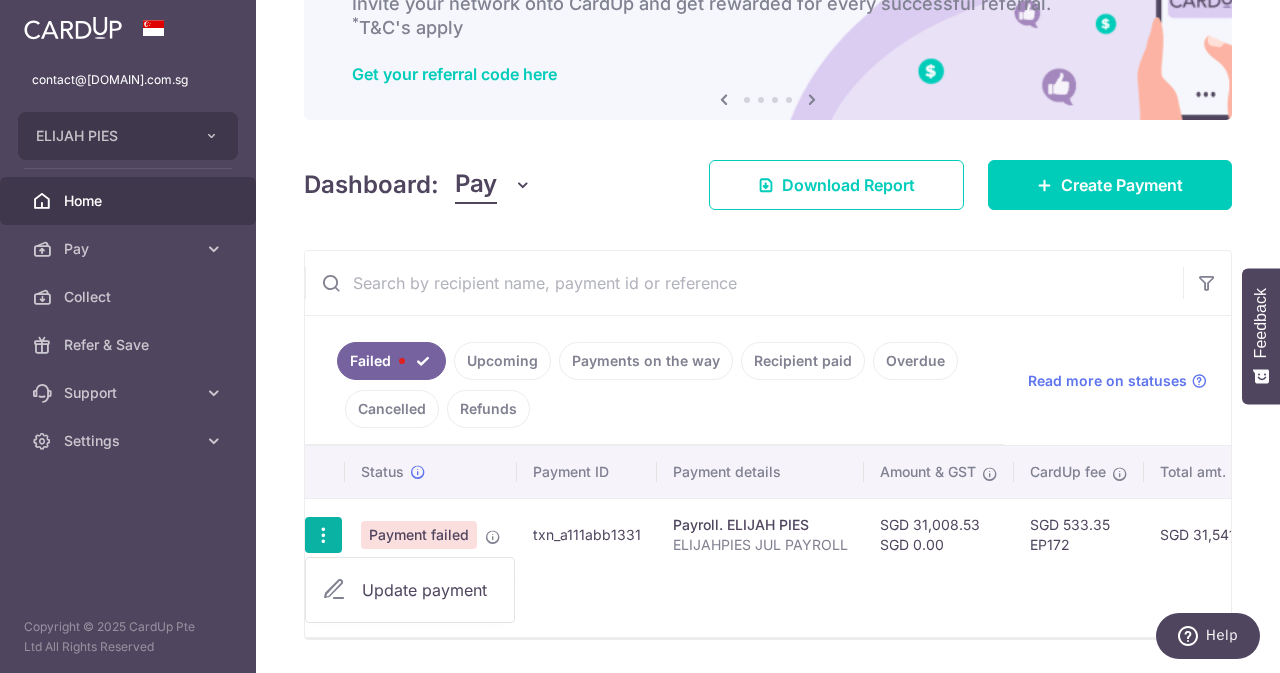 scroll, scrollTop: 0, scrollLeft: 27, axis: horizontal 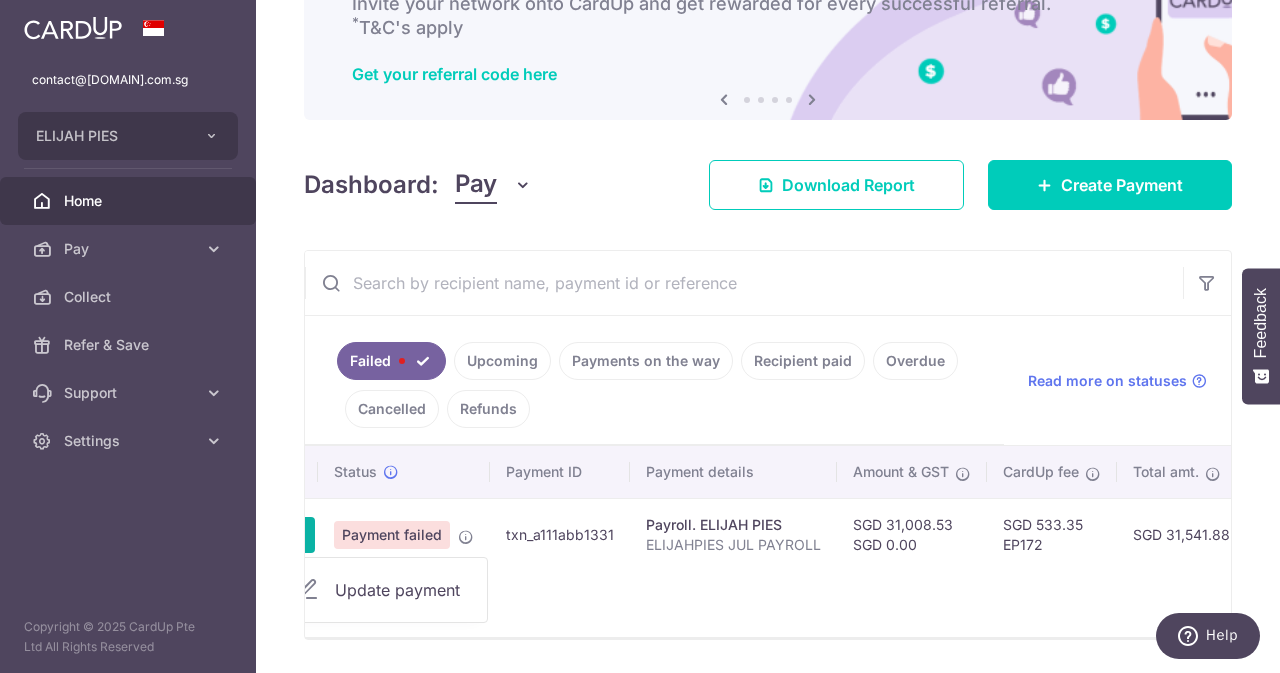 click on "Update payment" at bounding box center (403, 590) 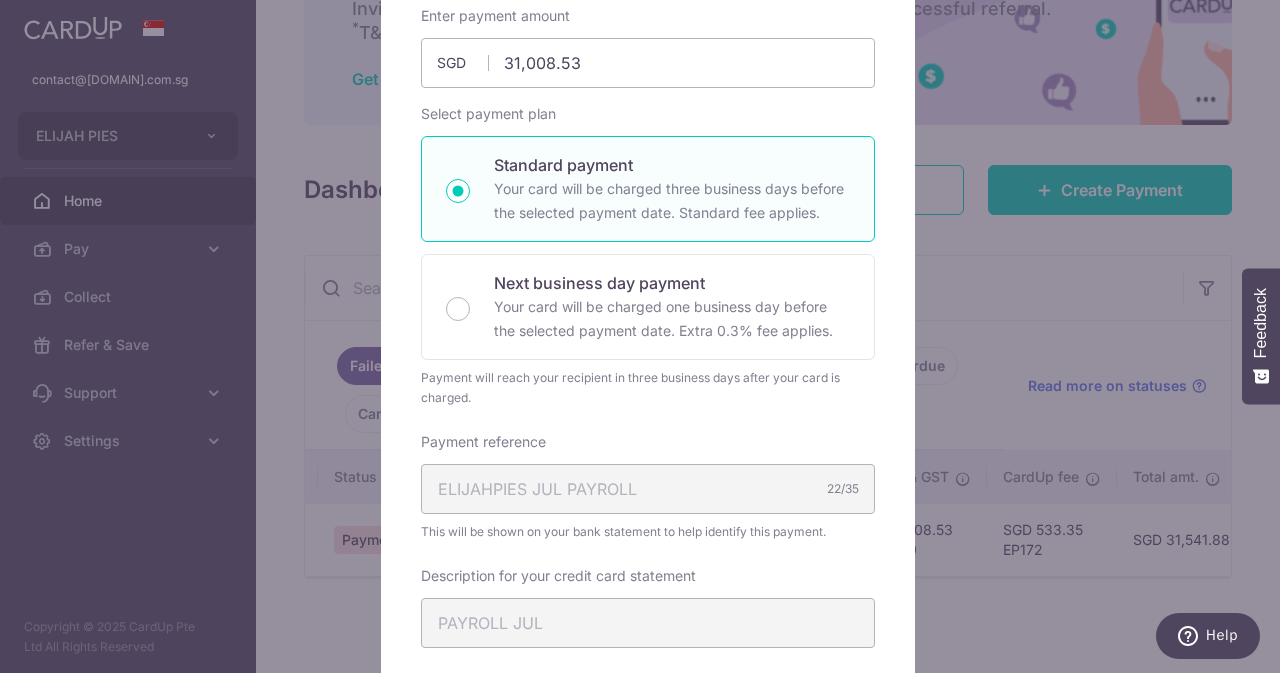 scroll, scrollTop: 0, scrollLeft: 0, axis: both 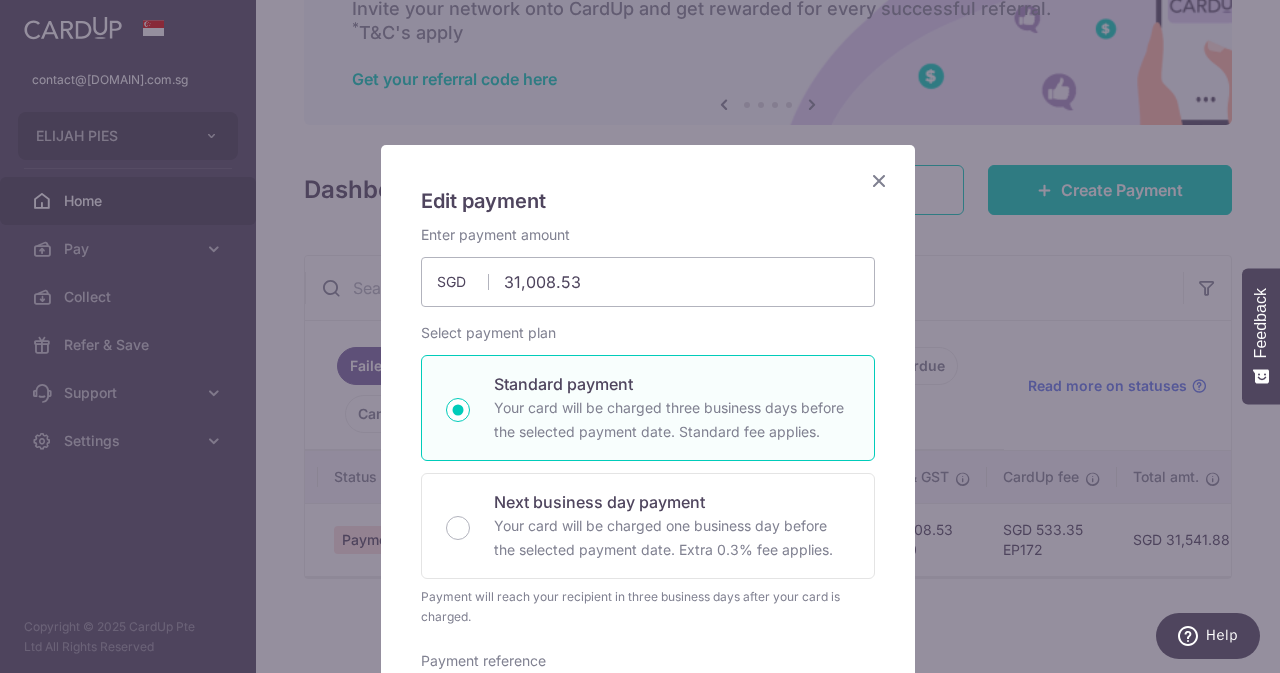 click at bounding box center [879, 180] 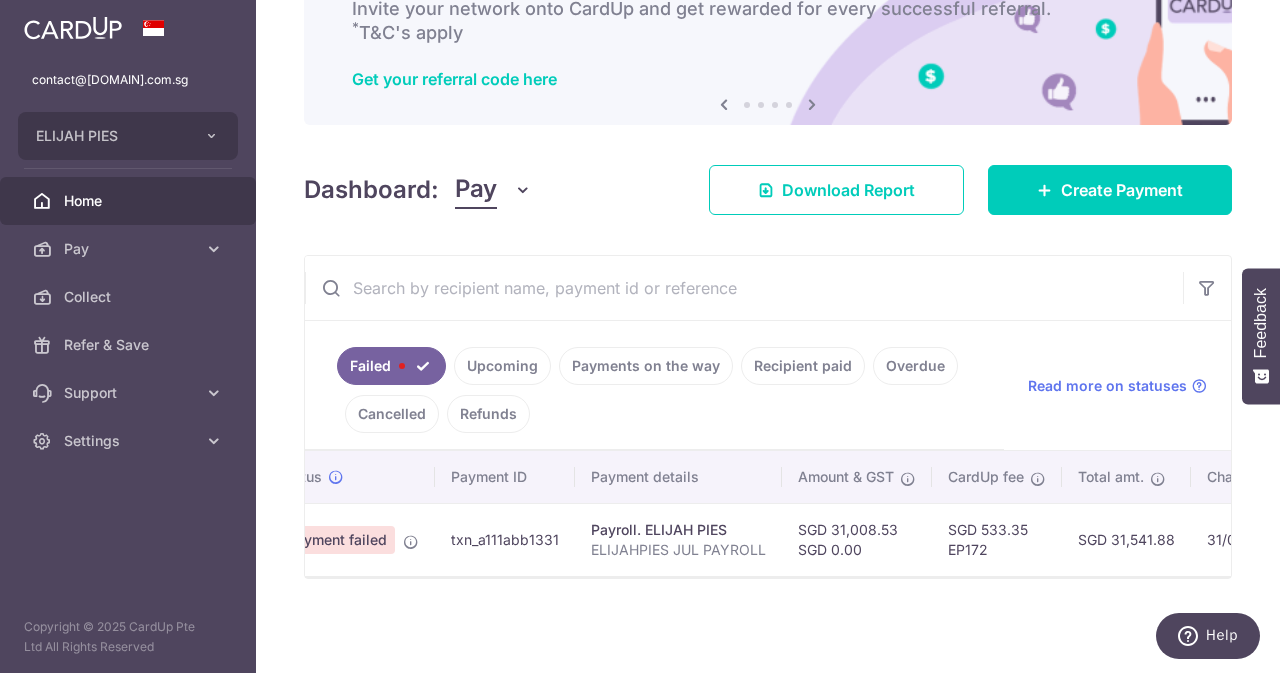scroll, scrollTop: 0, scrollLeft: 0, axis: both 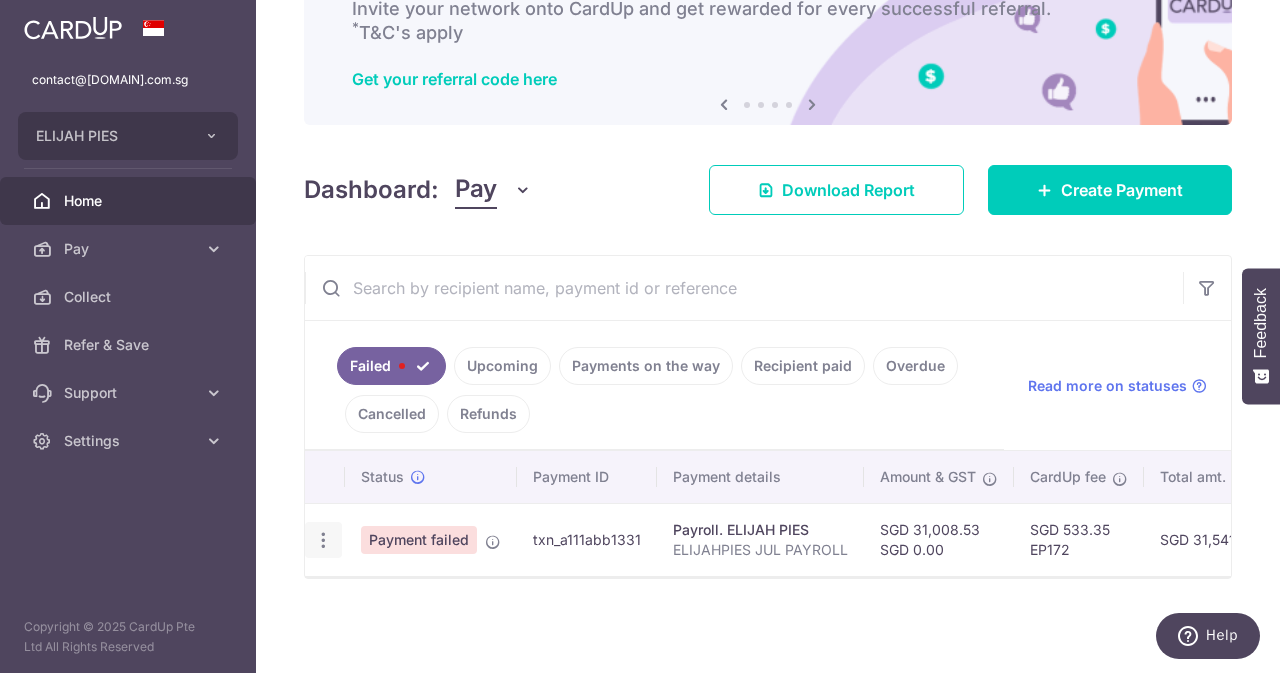 click at bounding box center (323, 540) 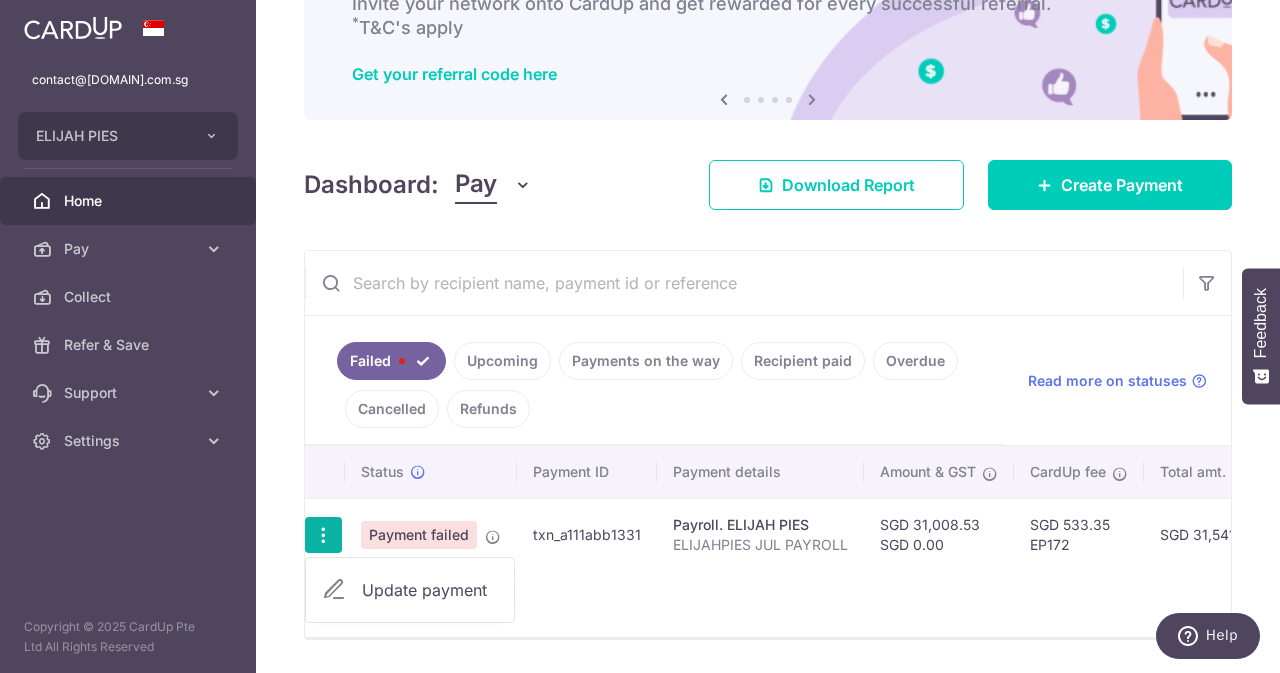 scroll, scrollTop: 201, scrollLeft: 0, axis: vertical 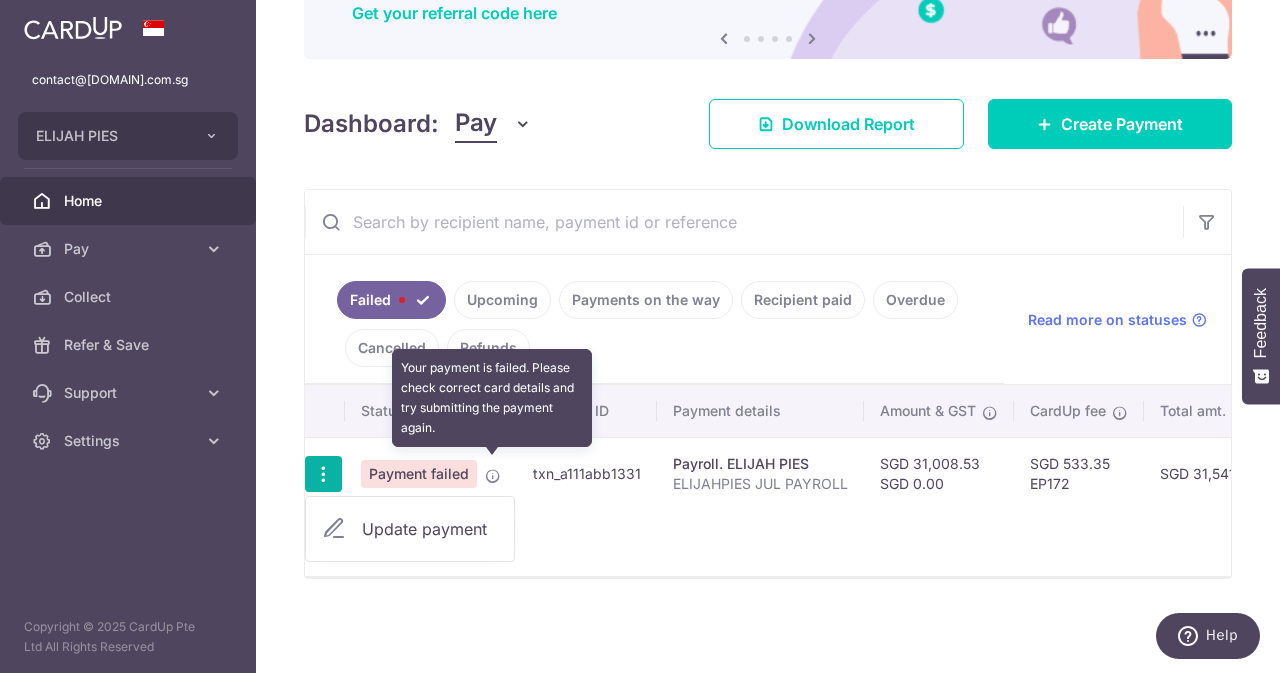 click at bounding box center (493, 476) 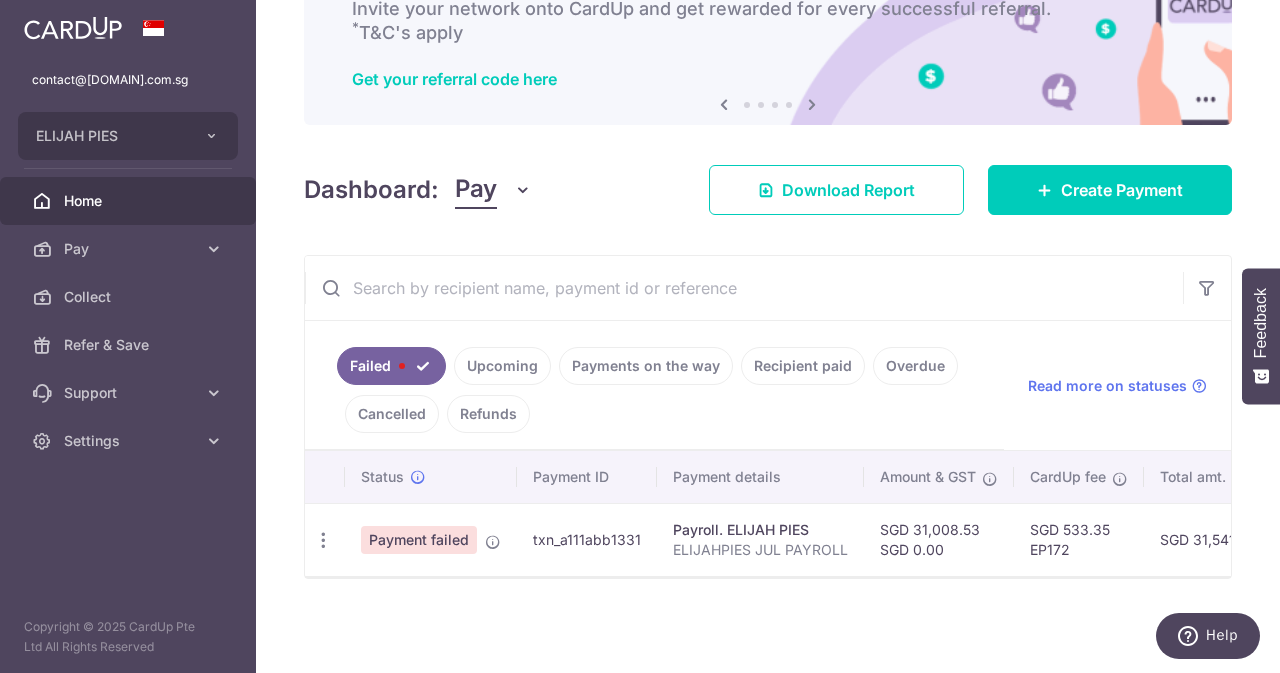 click on "Cancelled" at bounding box center [392, 414] 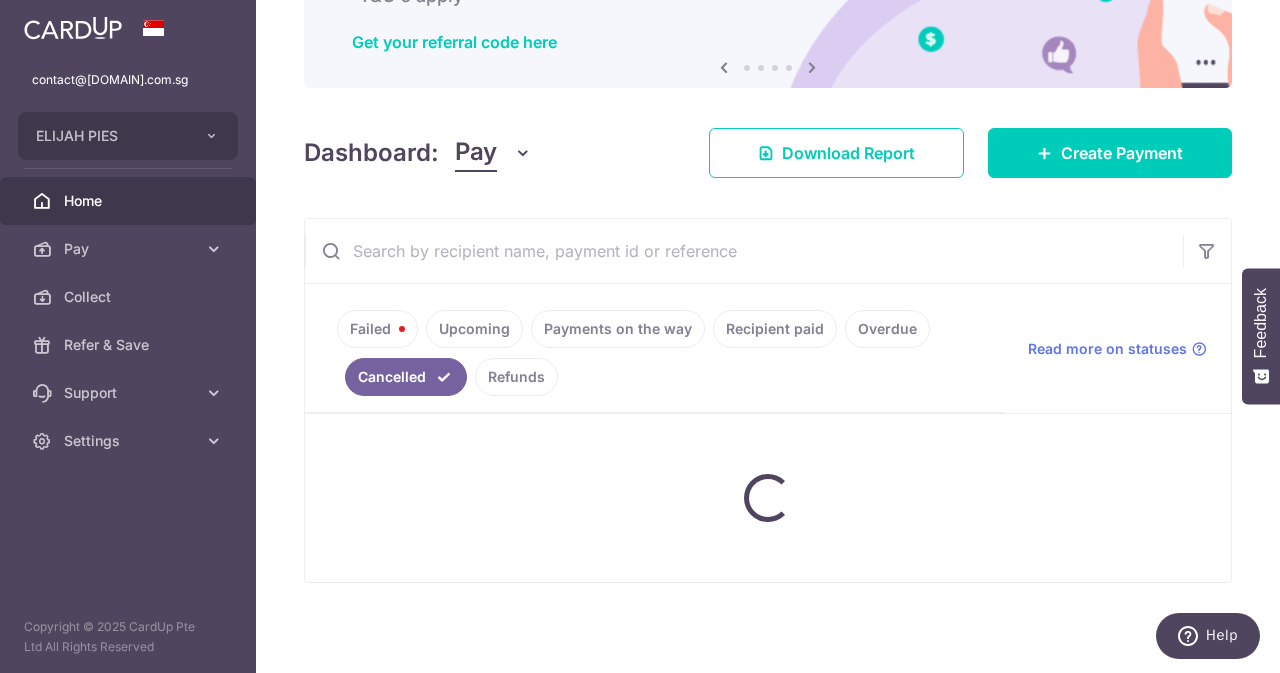 scroll, scrollTop: 201, scrollLeft: 0, axis: vertical 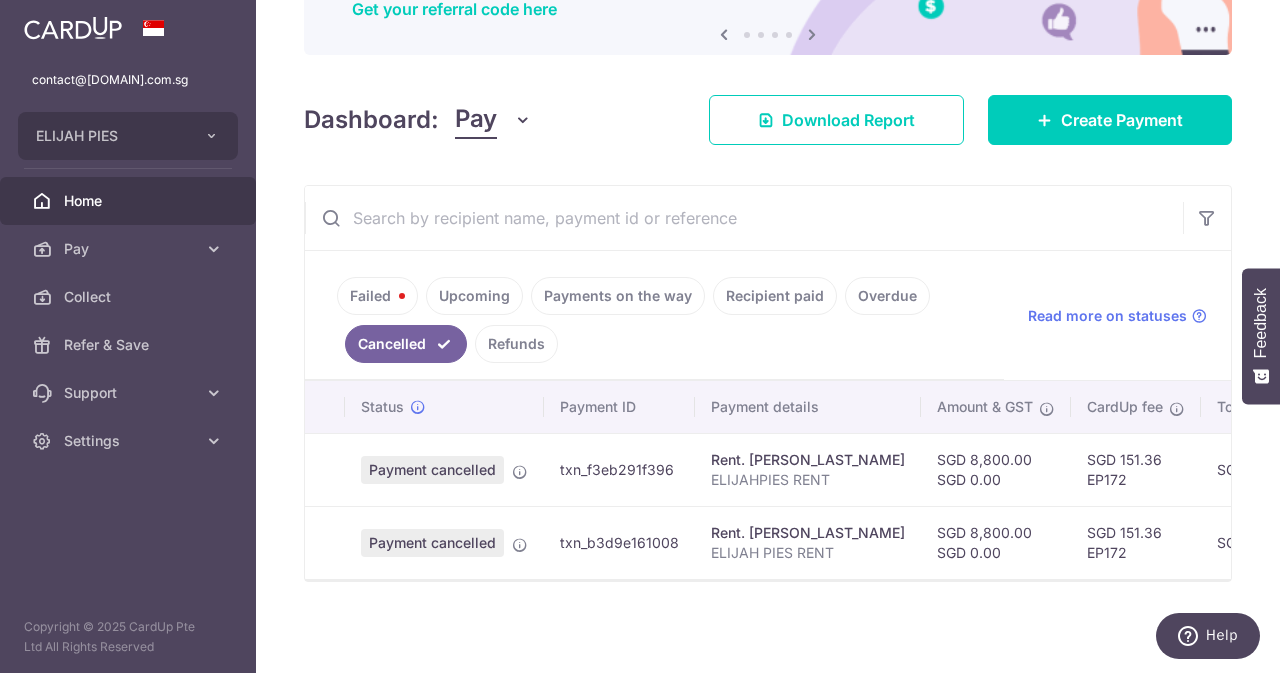 click on "Failed" at bounding box center [377, 296] 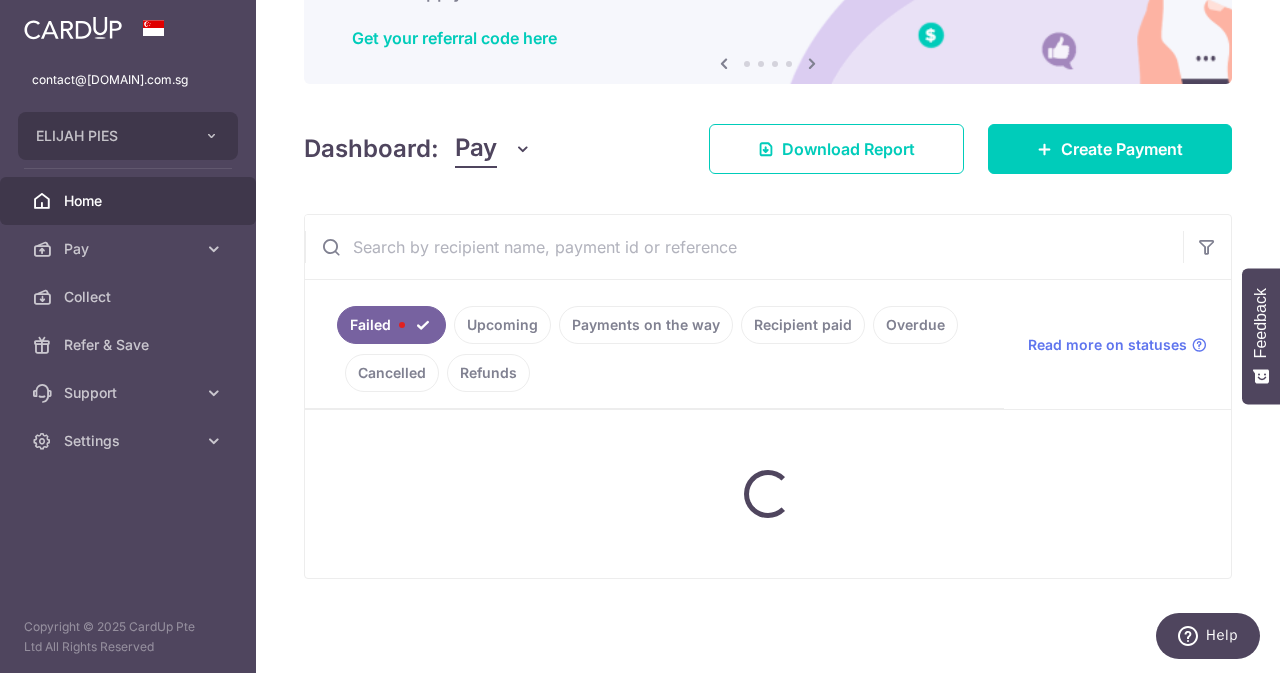 scroll, scrollTop: 136, scrollLeft: 0, axis: vertical 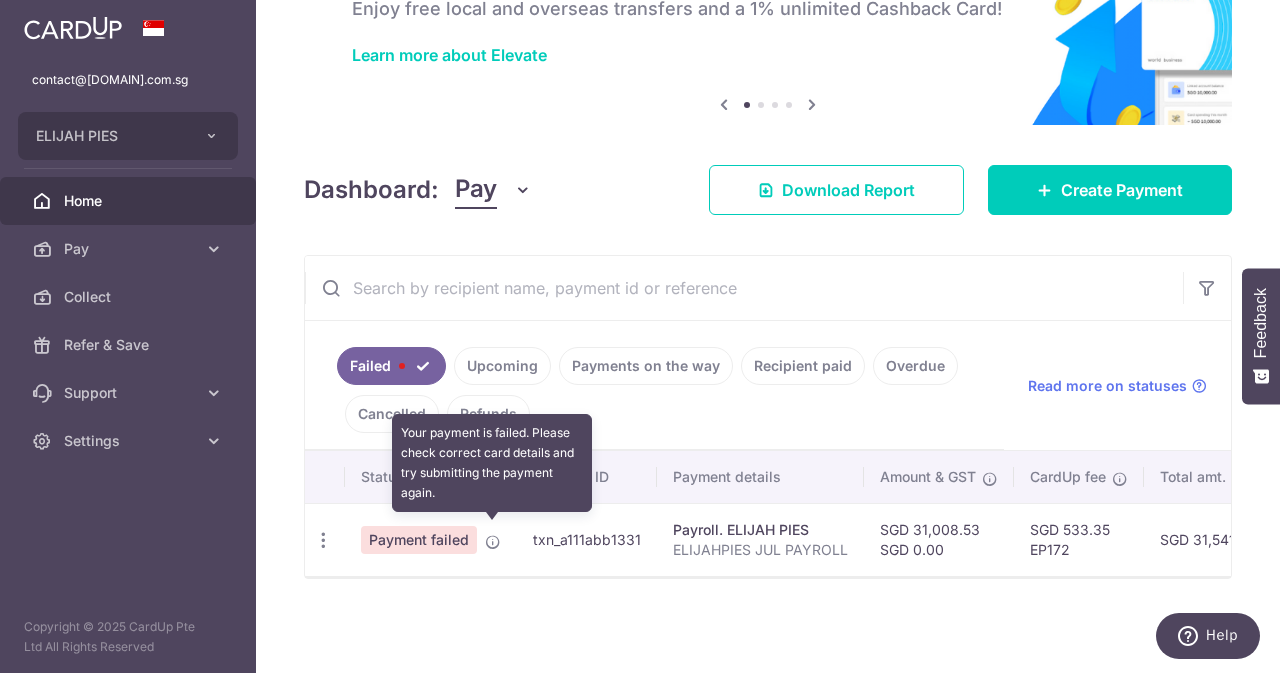 click at bounding box center (493, 542) 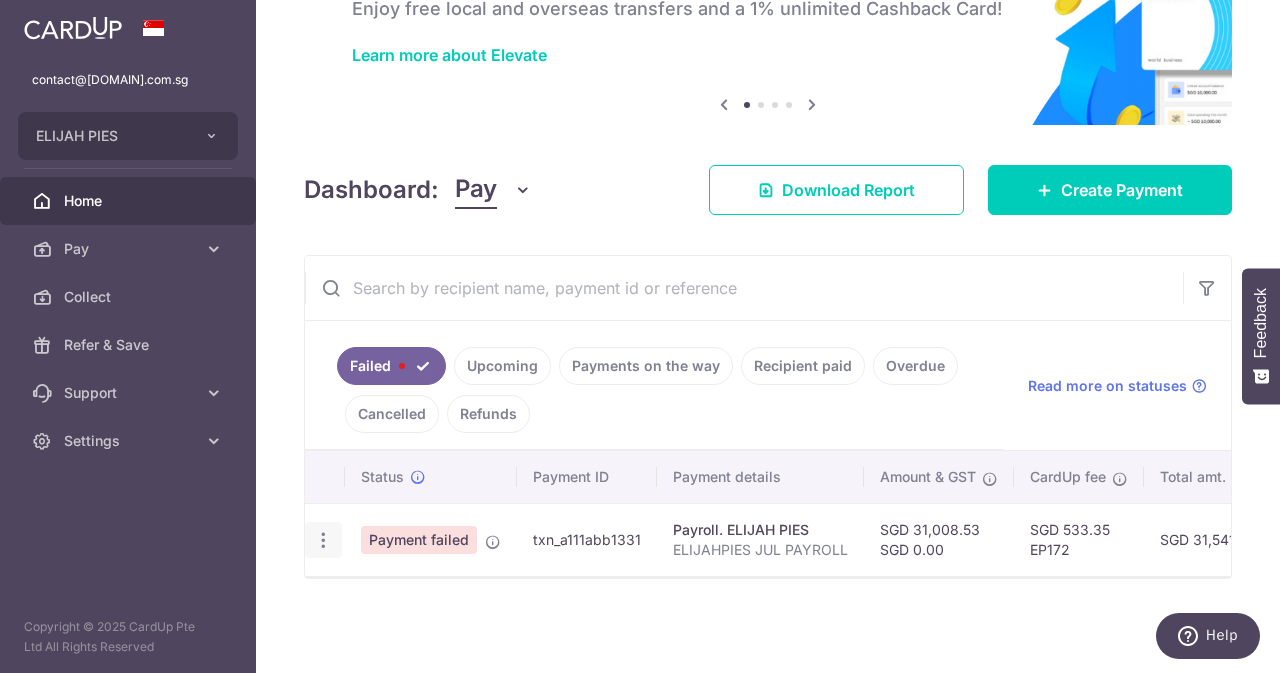 click at bounding box center [323, 540] 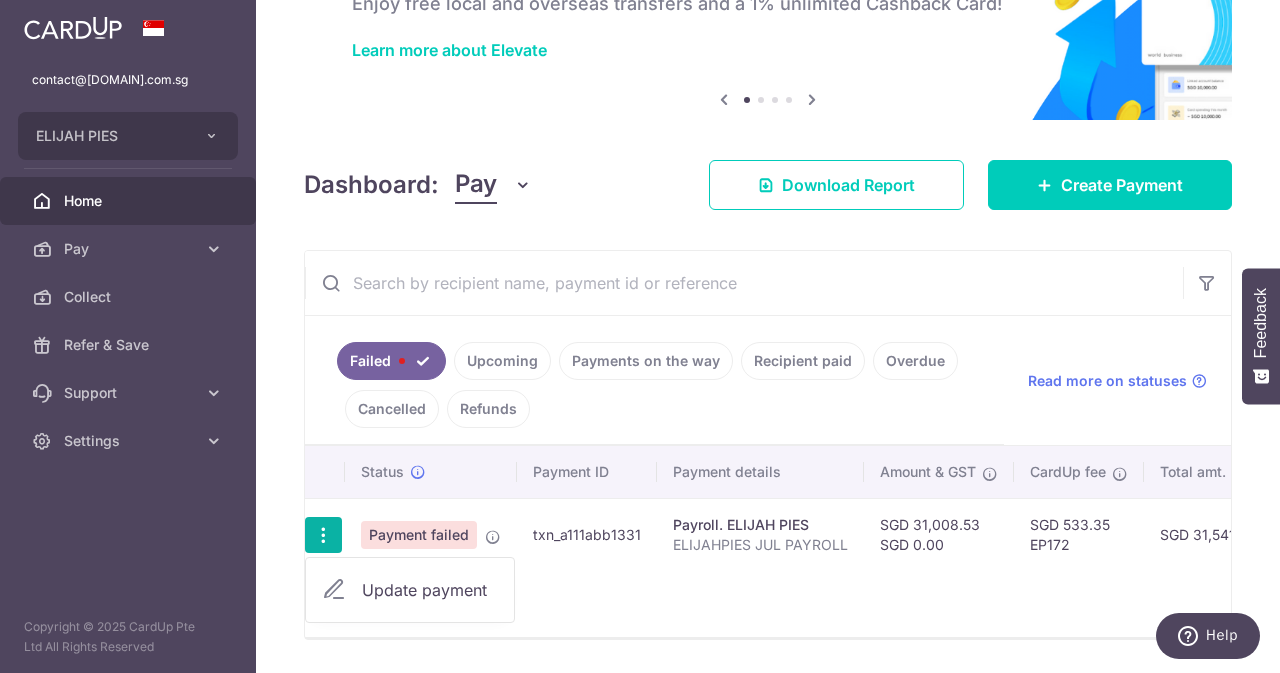 click on "Update payment" at bounding box center [410, 590] 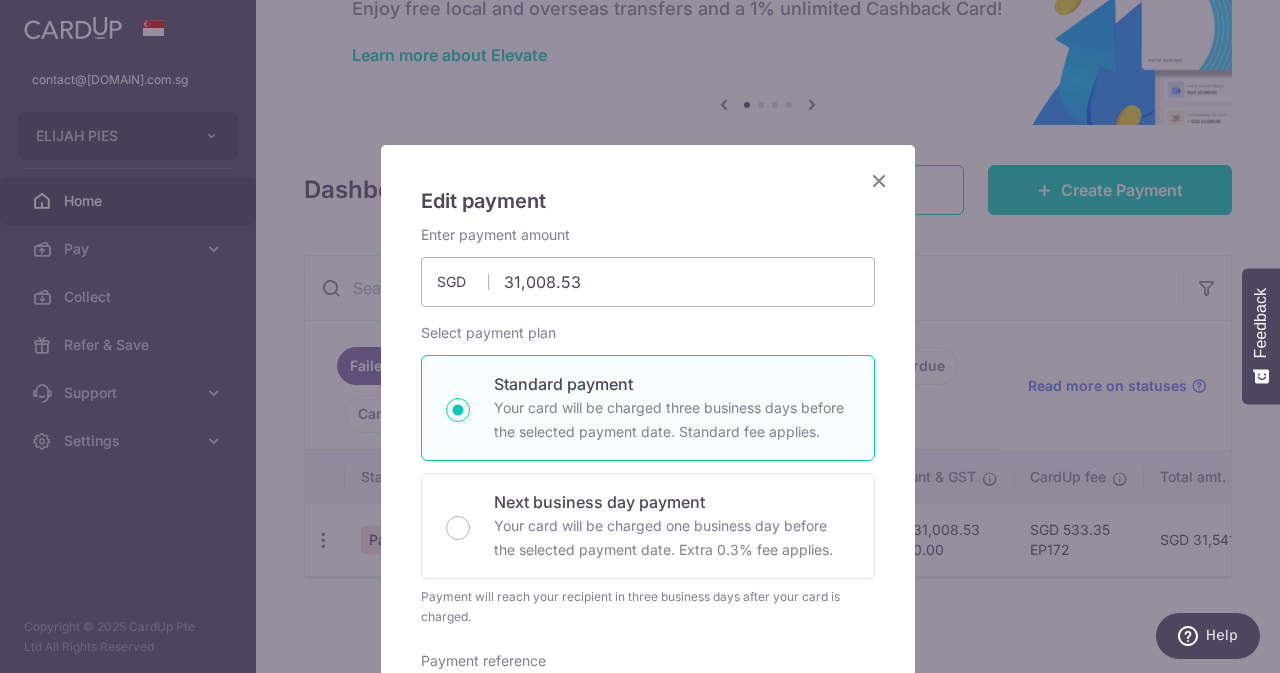 scroll, scrollTop: 145, scrollLeft: 0, axis: vertical 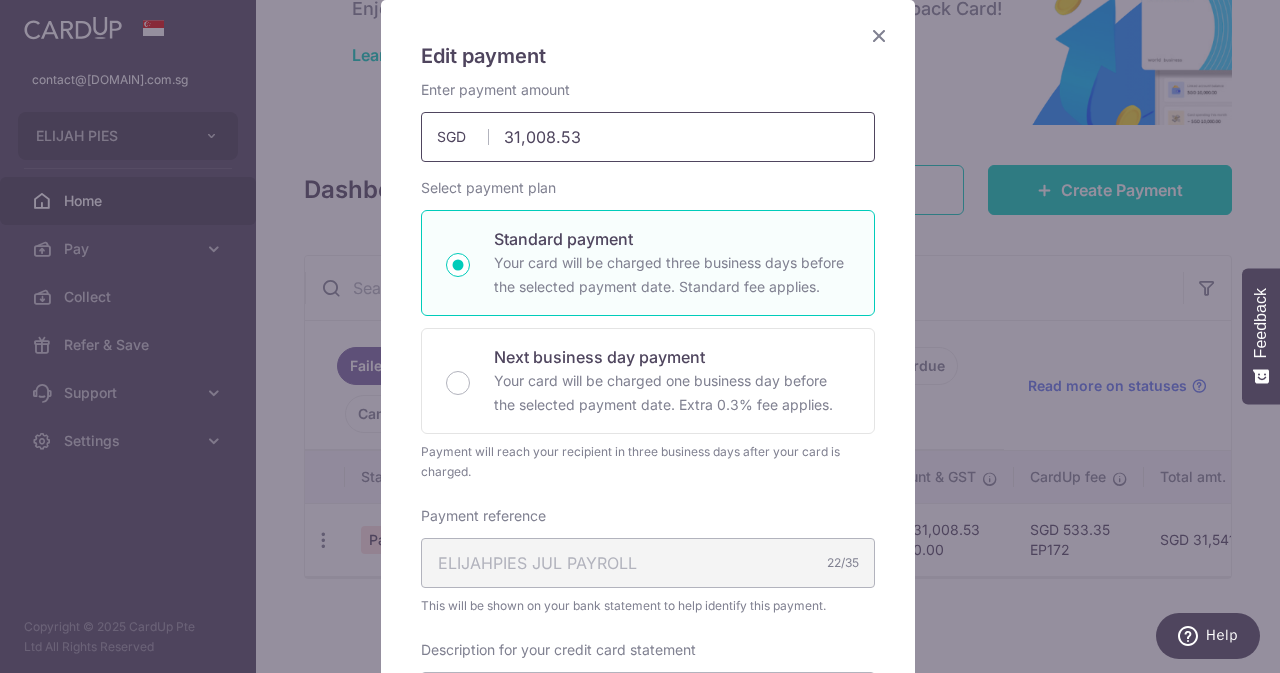 drag, startPoint x: 658, startPoint y: 142, endPoint x: 294, endPoint y: 101, distance: 366.3018 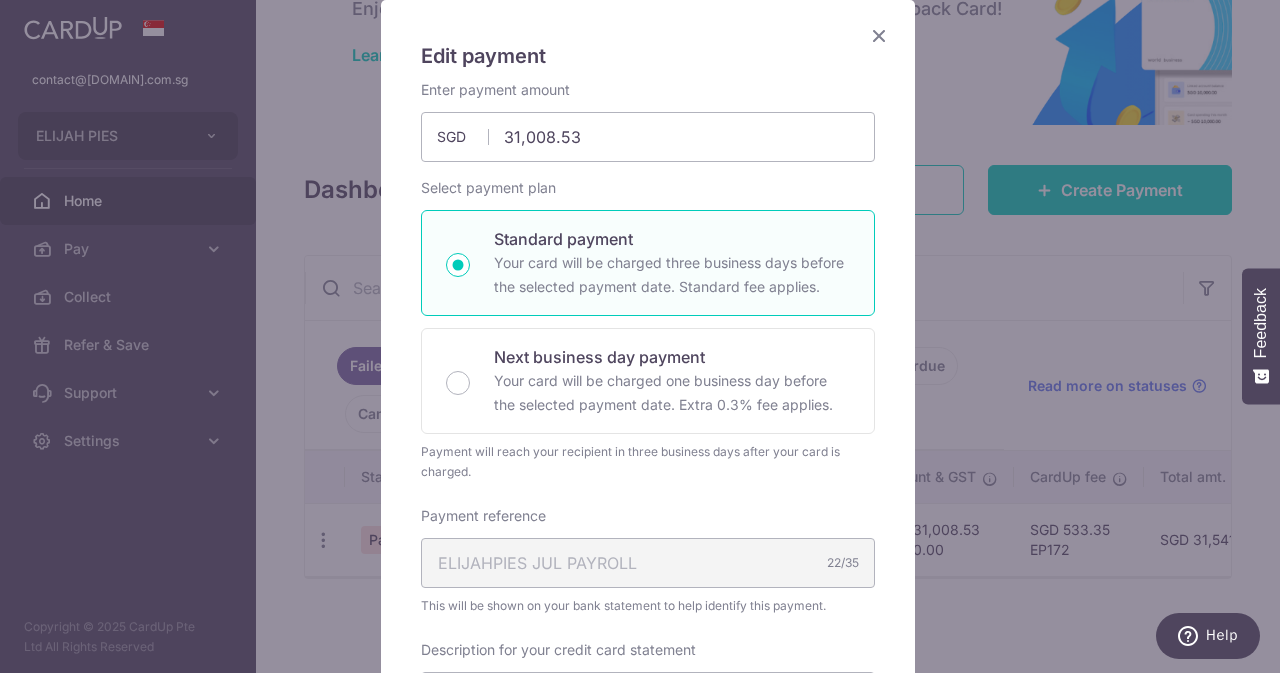 type on "31,008.53" 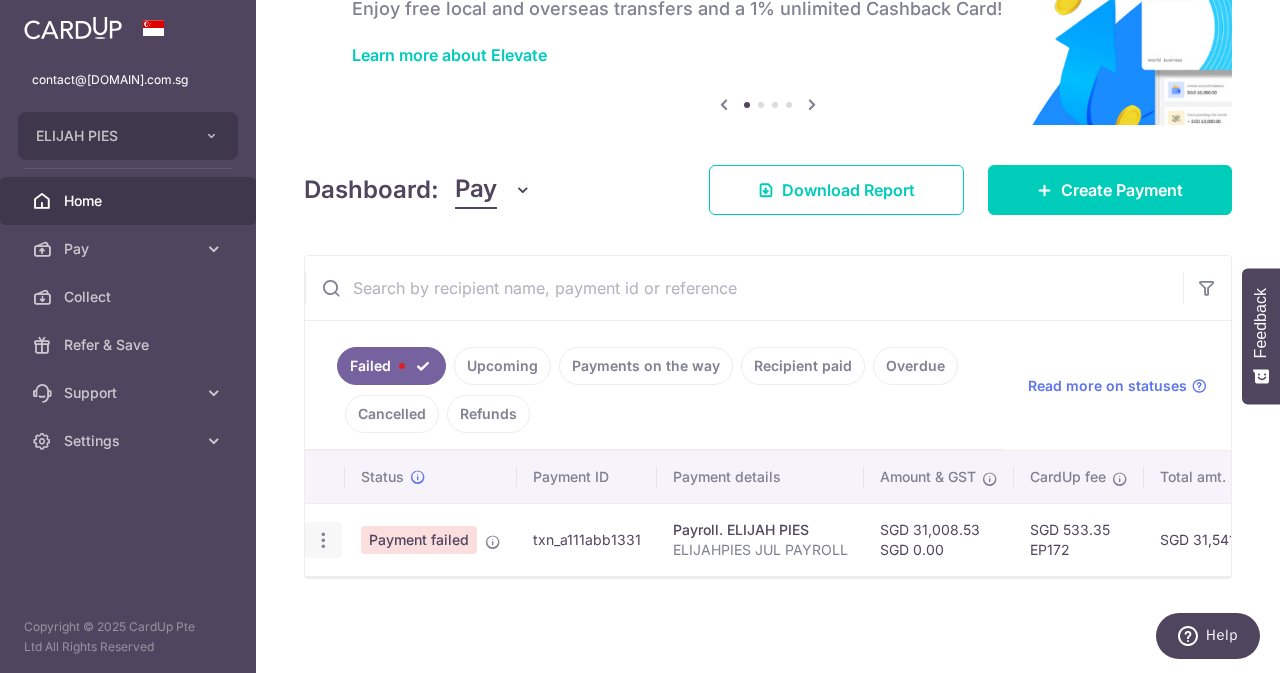 click at bounding box center [323, 540] 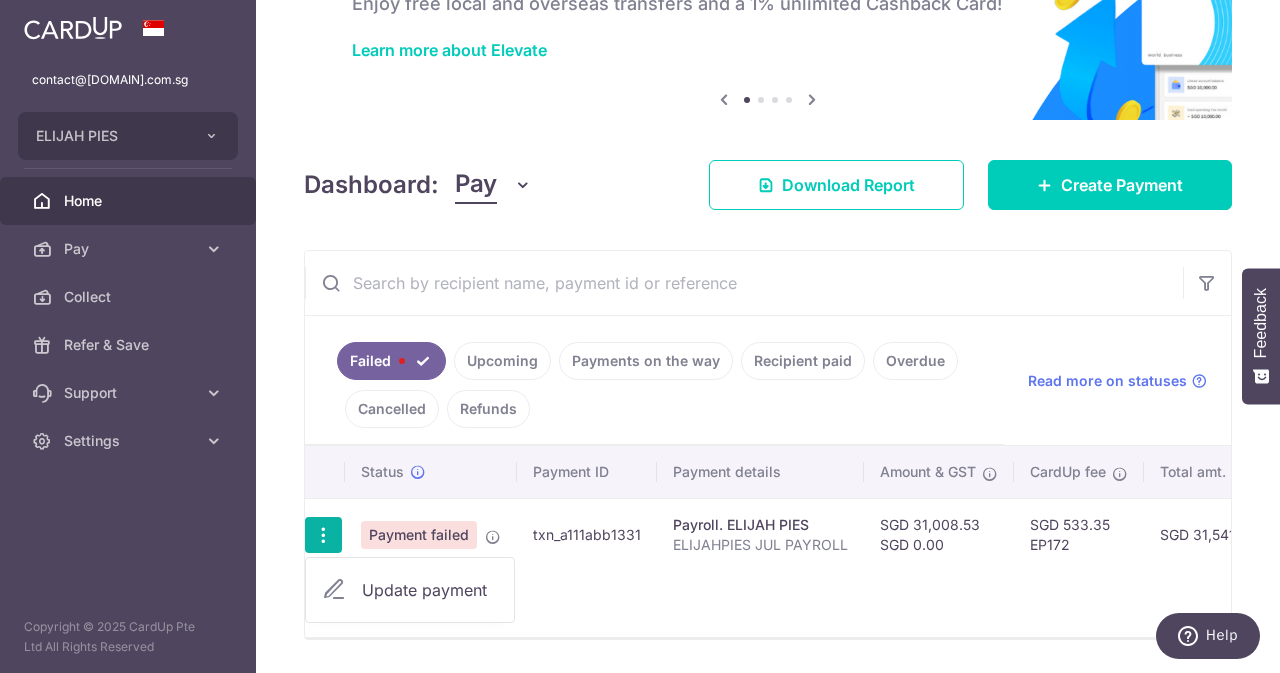 click on "Update payment" at bounding box center [410, 590] 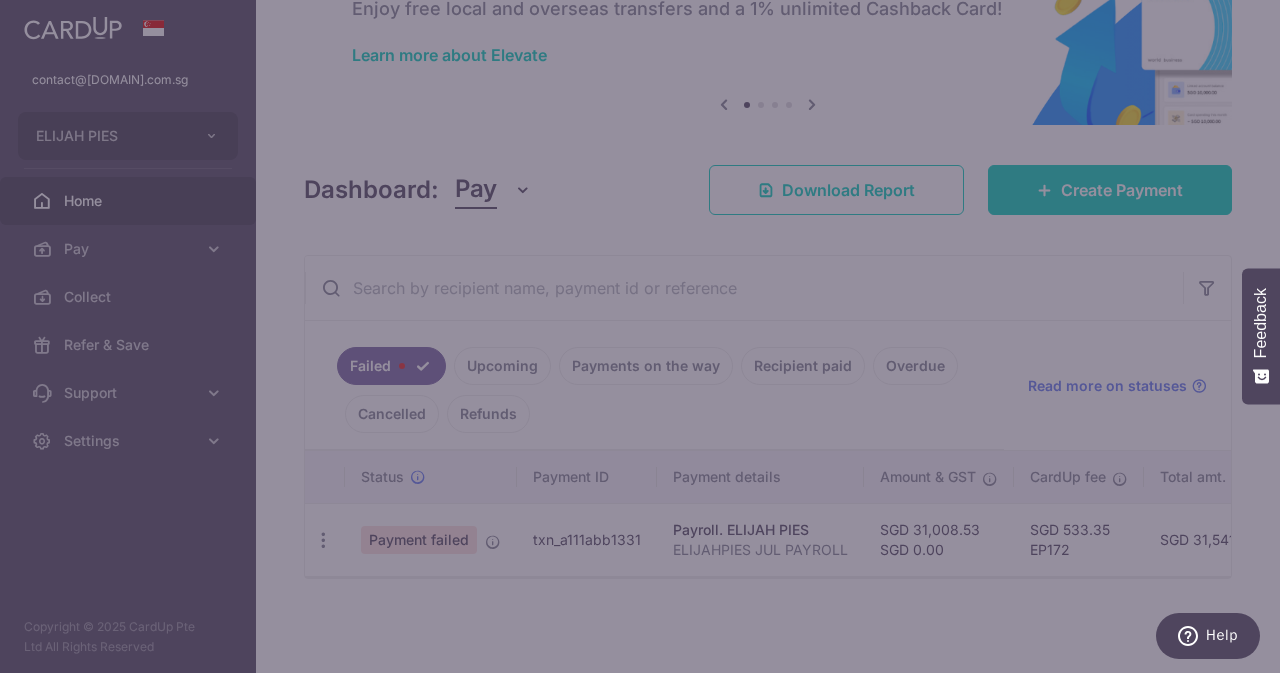 scroll, scrollTop: 0, scrollLeft: 0, axis: both 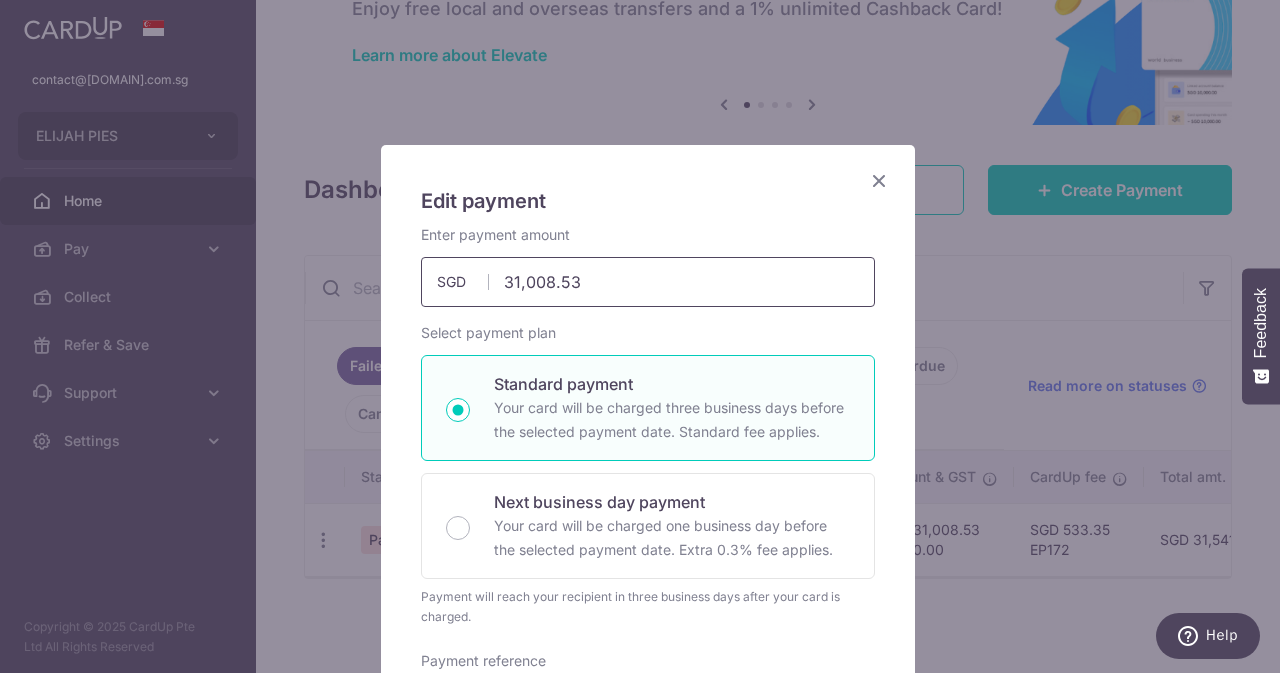 drag, startPoint x: 637, startPoint y: 263, endPoint x: 330, endPoint y: 259, distance: 307.02606 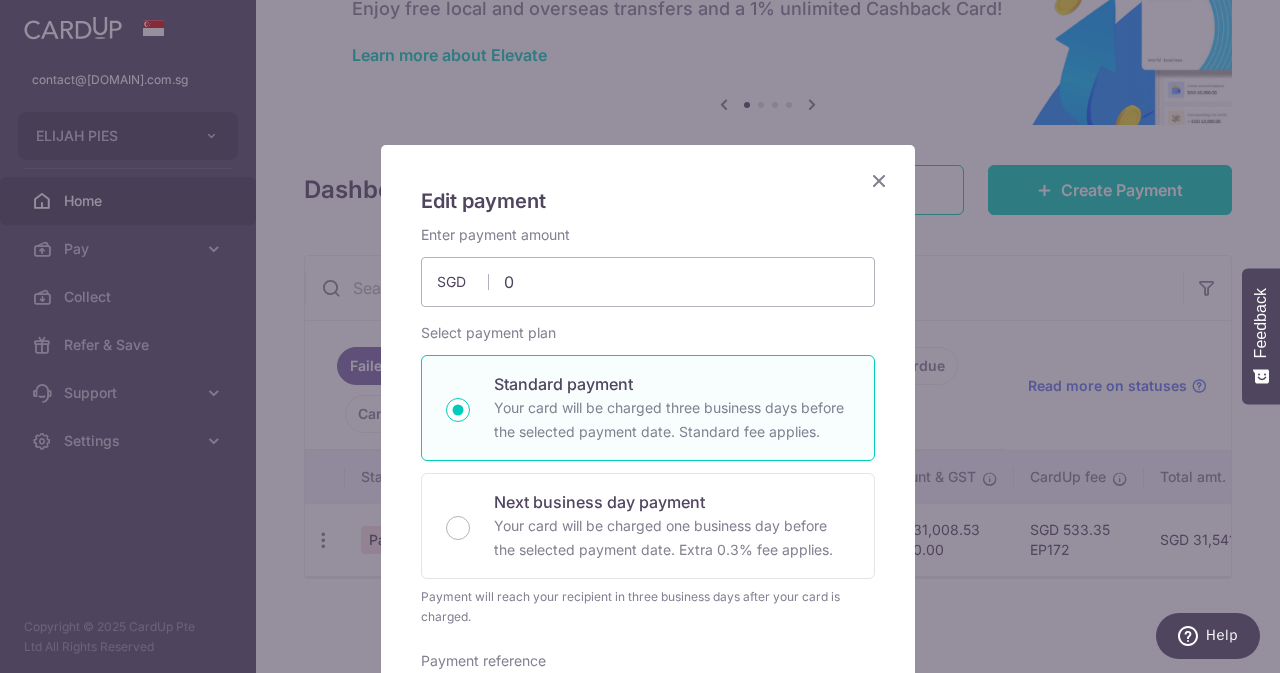 type on "0.00" 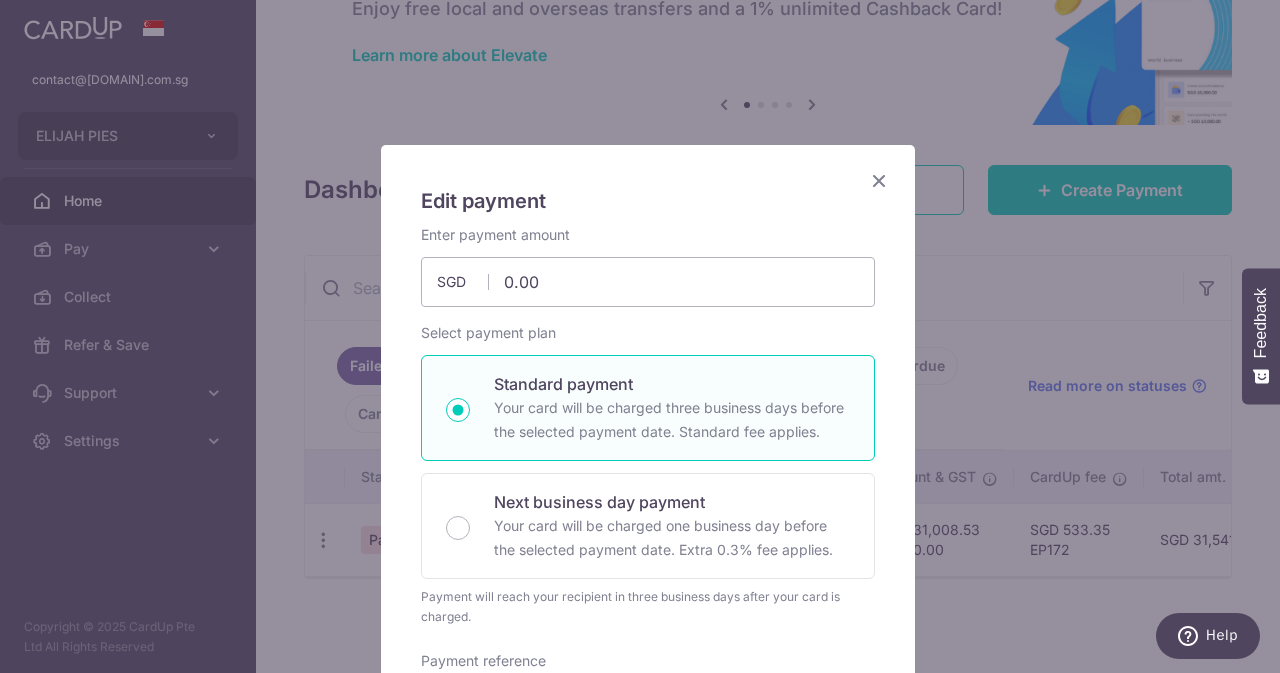 click on "Edit payment
By clicking apply,  you will make changes to all   payments to  ELIJAH PIES  scheduled from
.
By clicking below, you confirm you are editing this payment to  ELIJAH PIES  on
05/08/2025 .
Enter payment amount 0.00 0.00 SGD" at bounding box center [648, 884] 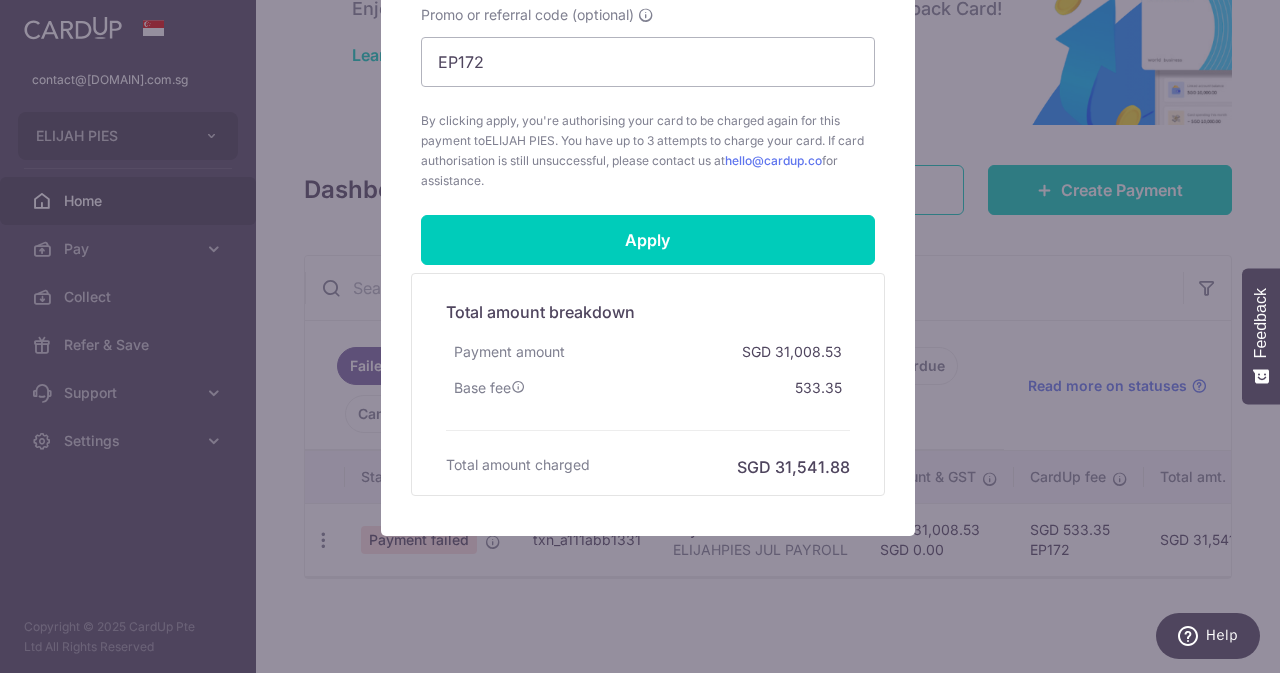 scroll, scrollTop: 1091, scrollLeft: 0, axis: vertical 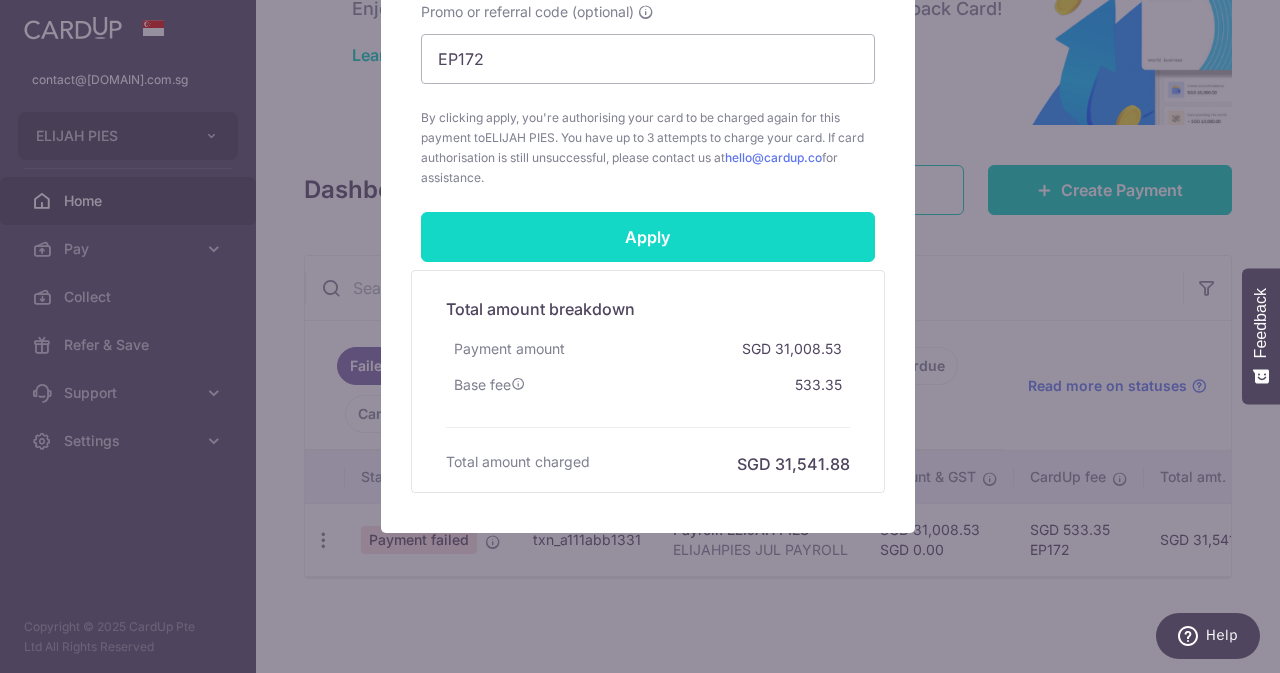 click on "Apply" at bounding box center [648, 237] 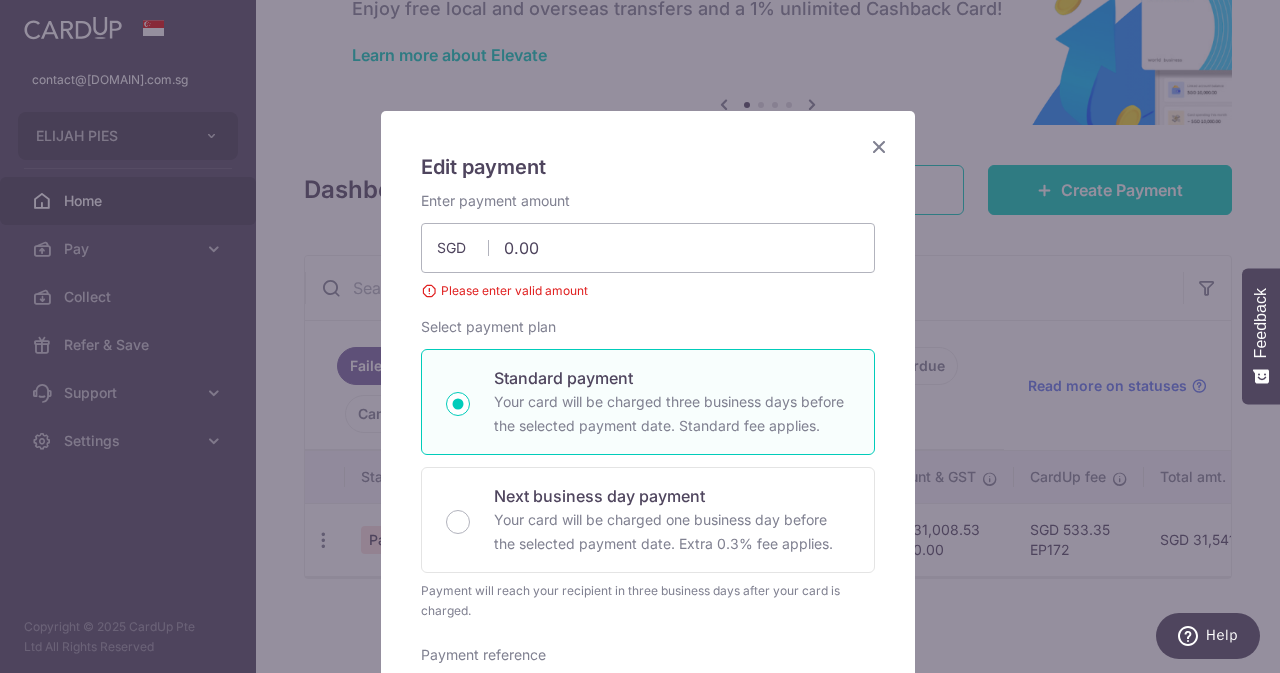 scroll, scrollTop: 33, scrollLeft: 0, axis: vertical 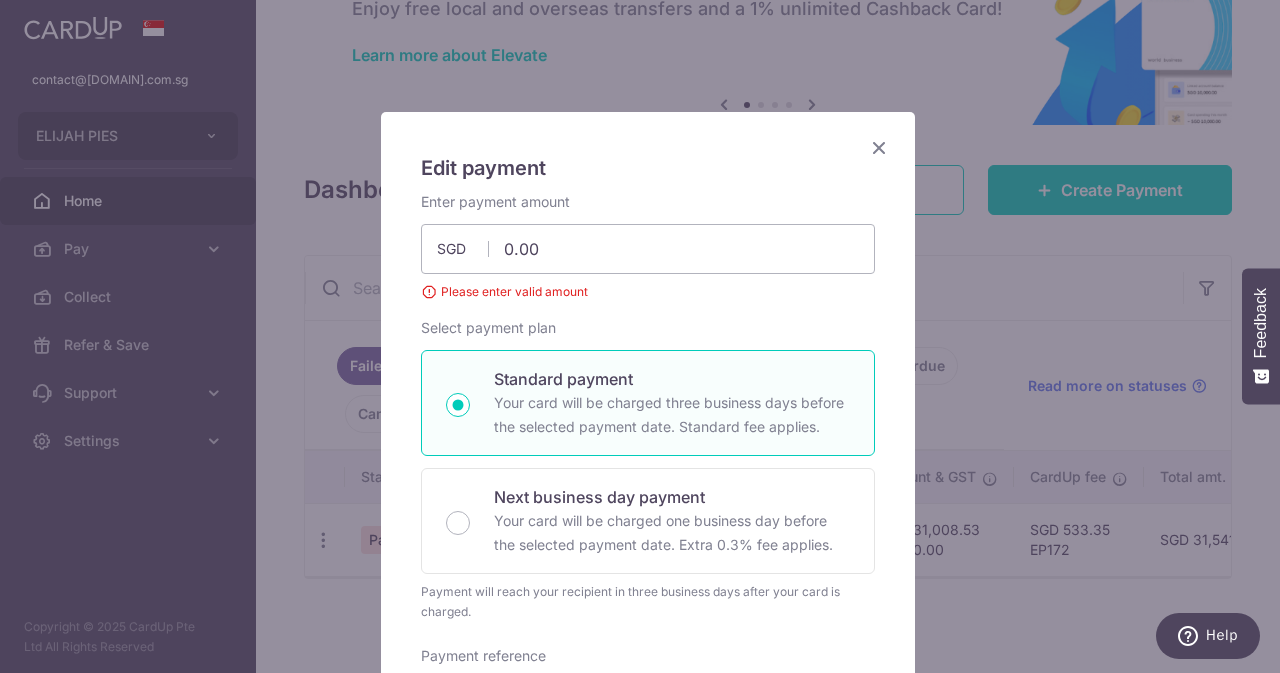 click at bounding box center (879, 147) 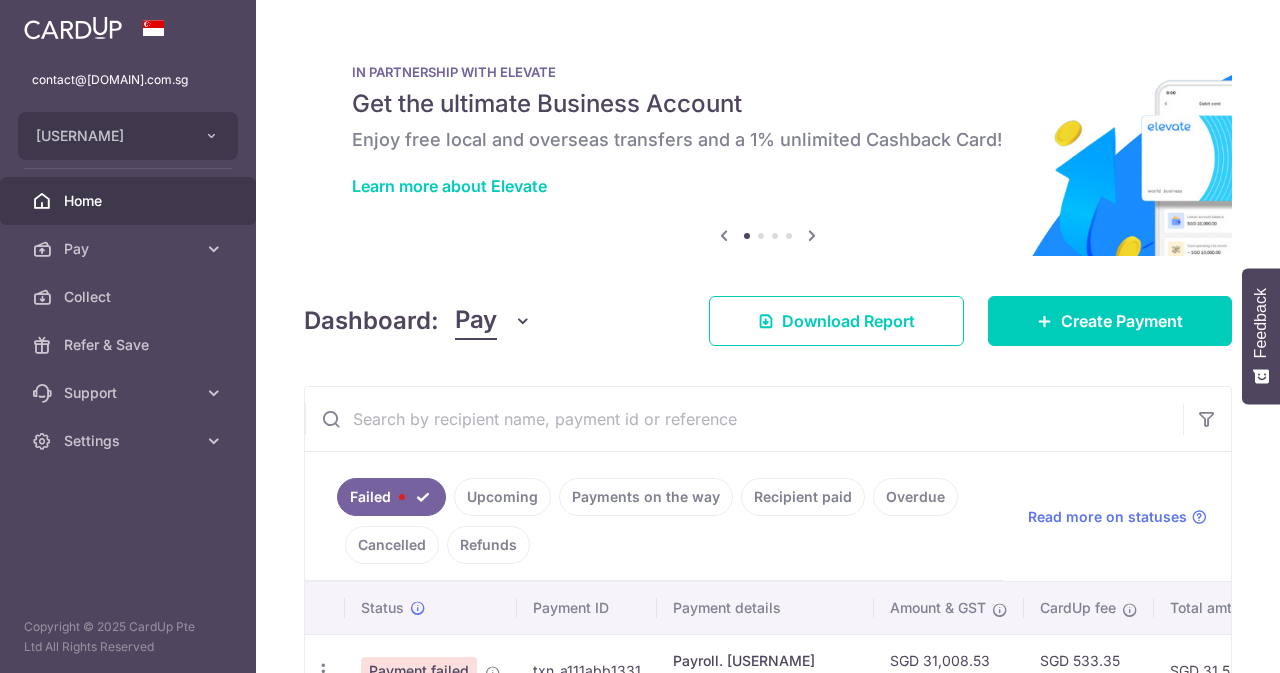 scroll, scrollTop: 0, scrollLeft: 0, axis: both 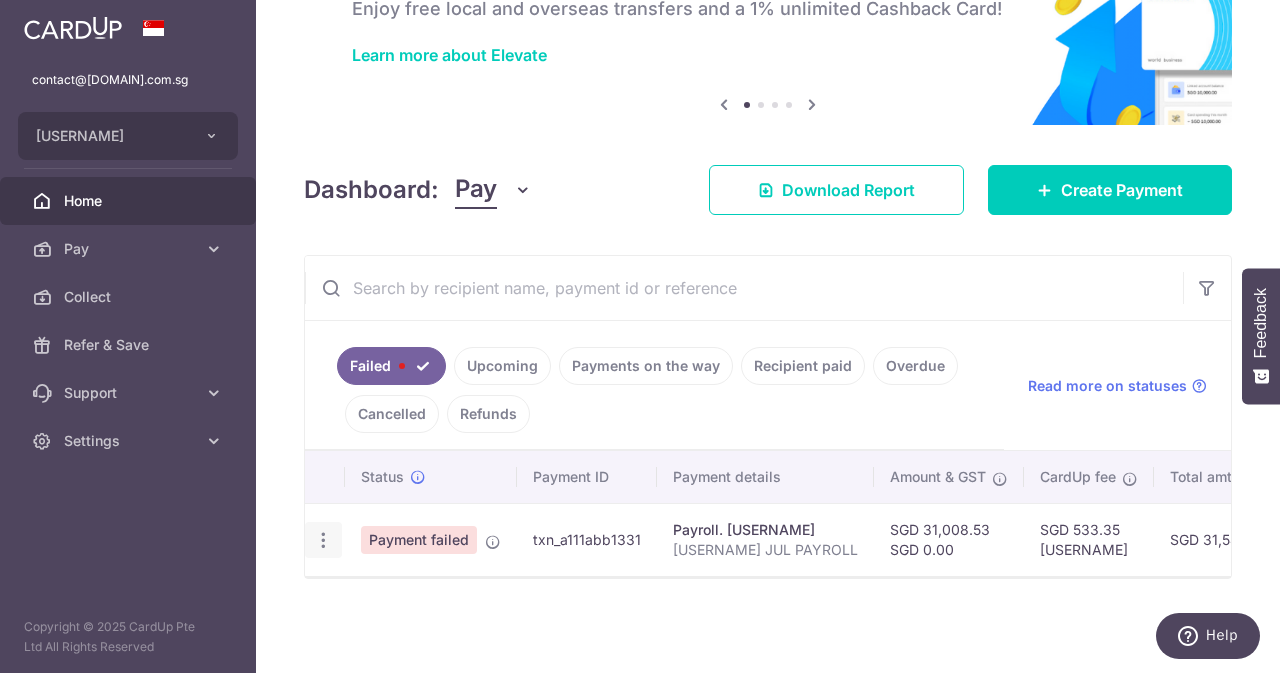 click on "Update payment" at bounding box center (323, 540) 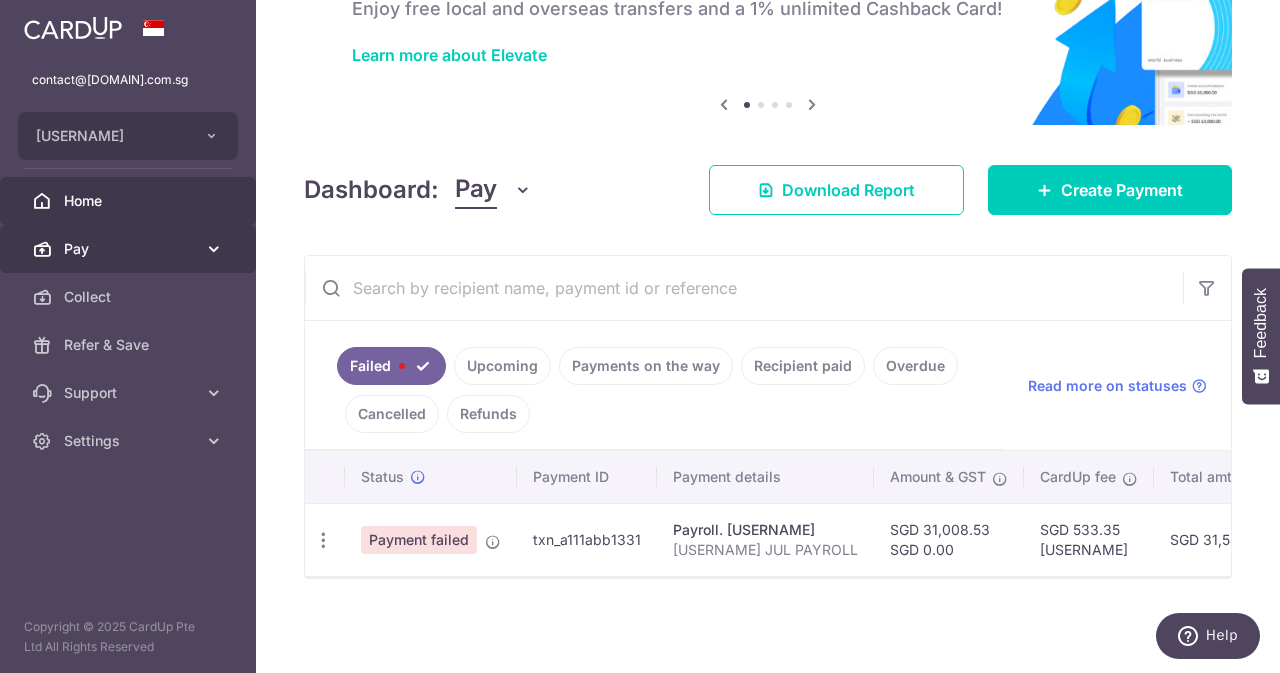 click on "Pay" at bounding box center [128, 249] 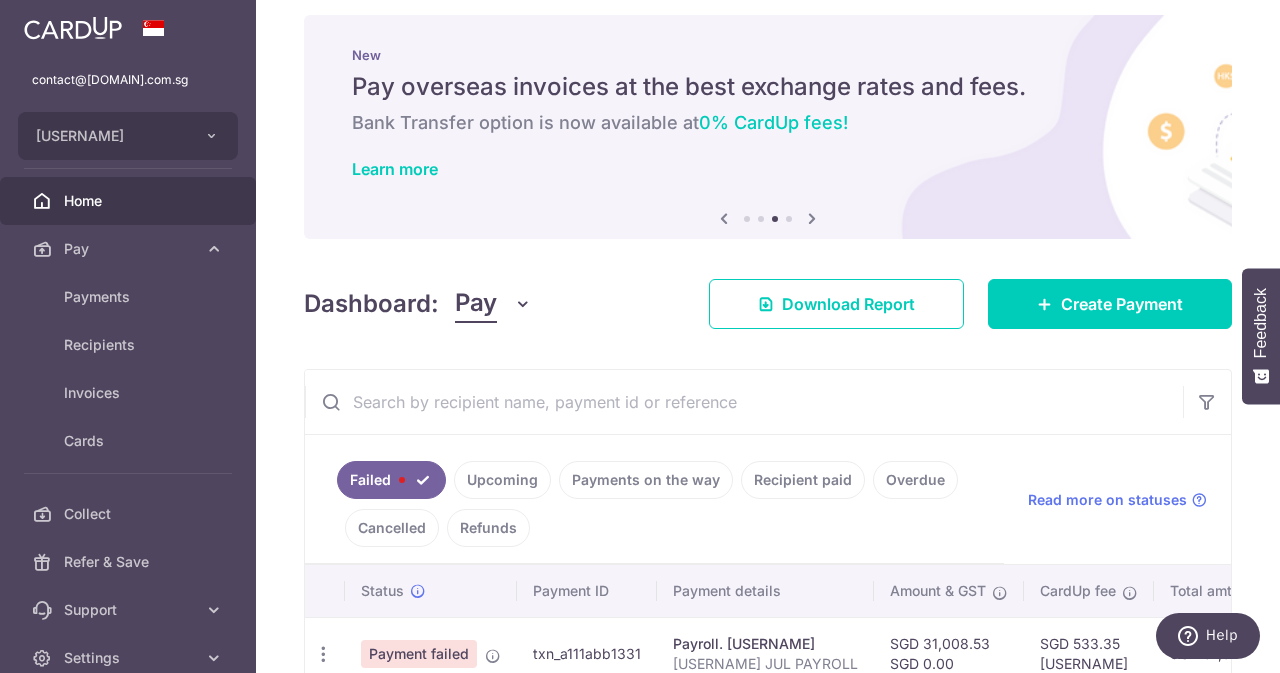 scroll, scrollTop: 76, scrollLeft: 0, axis: vertical 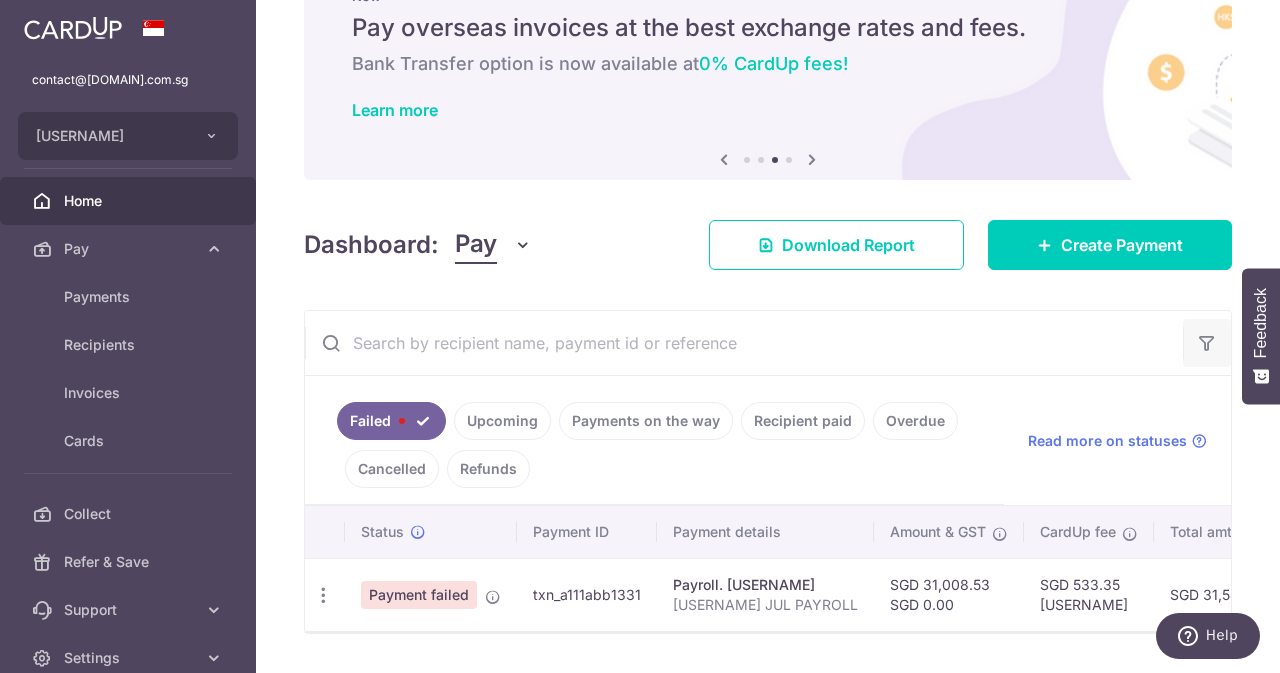 click at bounding box center [1207, 343] 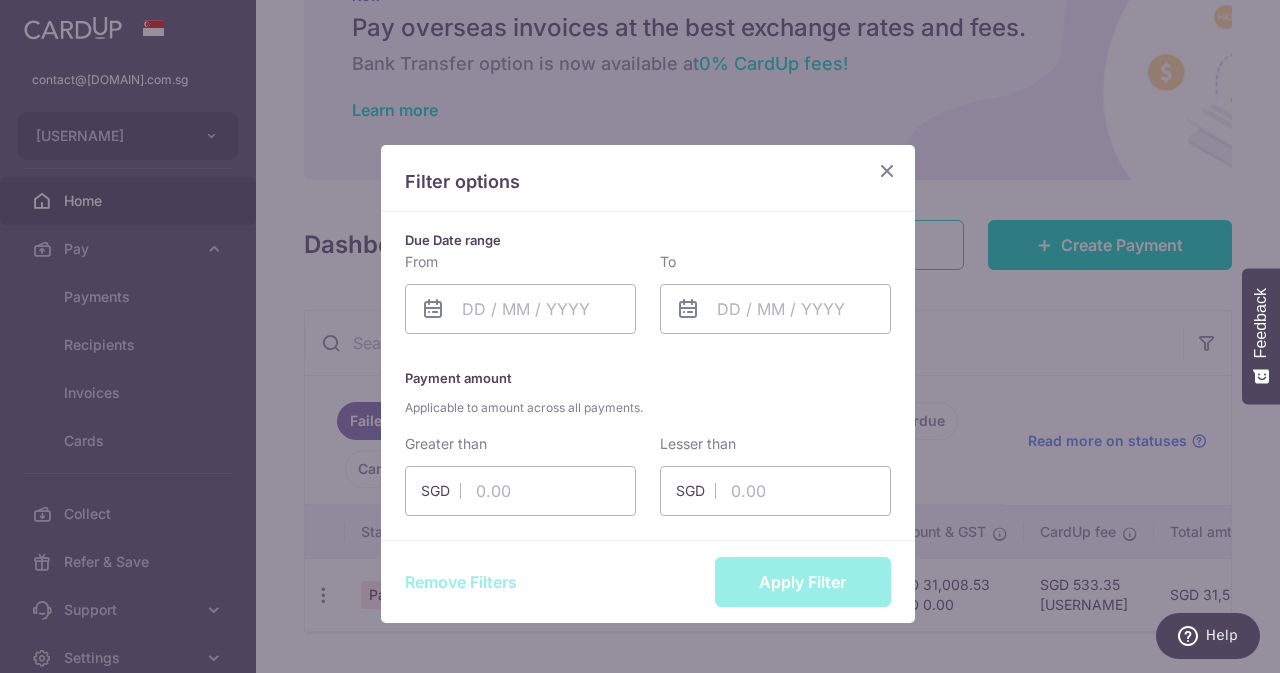 click at bounding box center [887, 170] 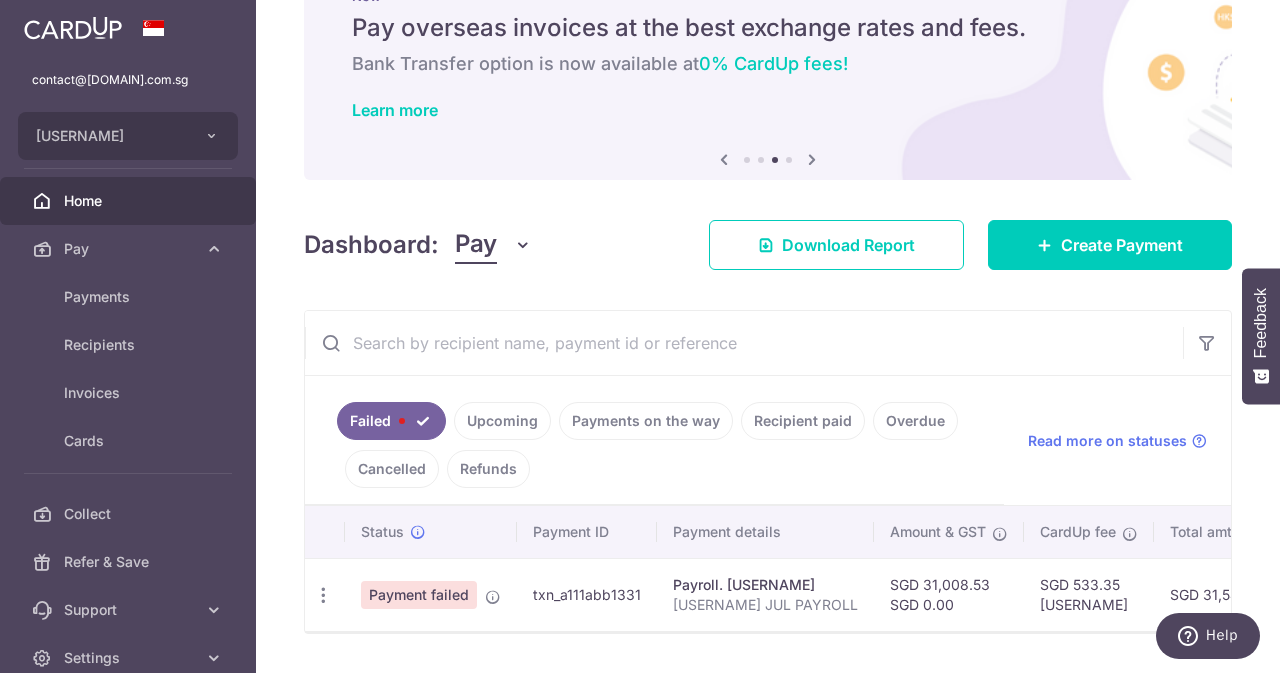 click at bounding box center (523, 245) 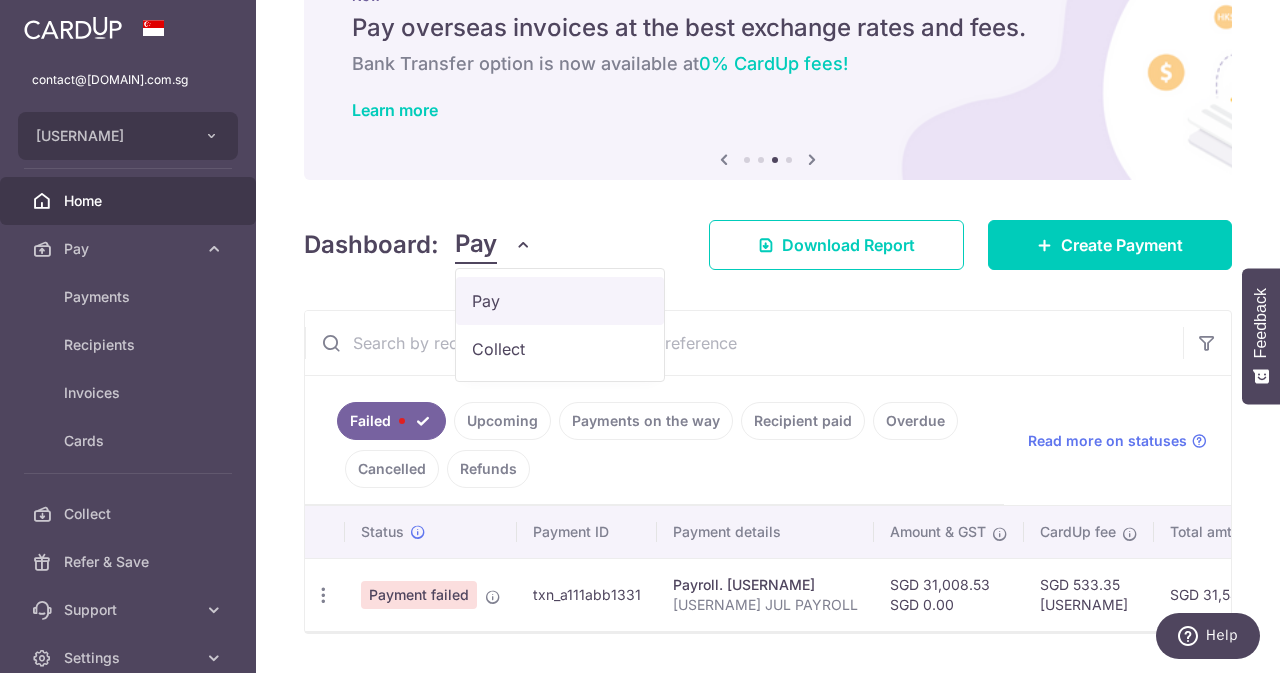click on "Pay" at bounding box center [560, 301] 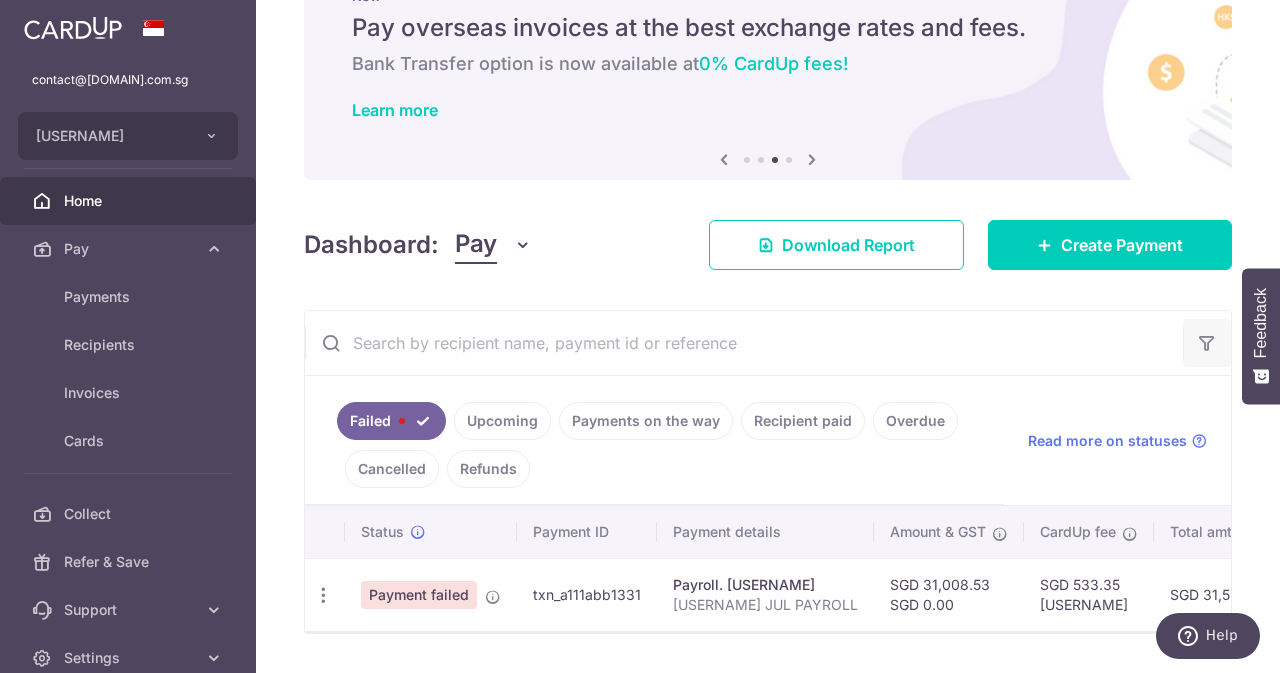 click at bounding box center [1207, 343] 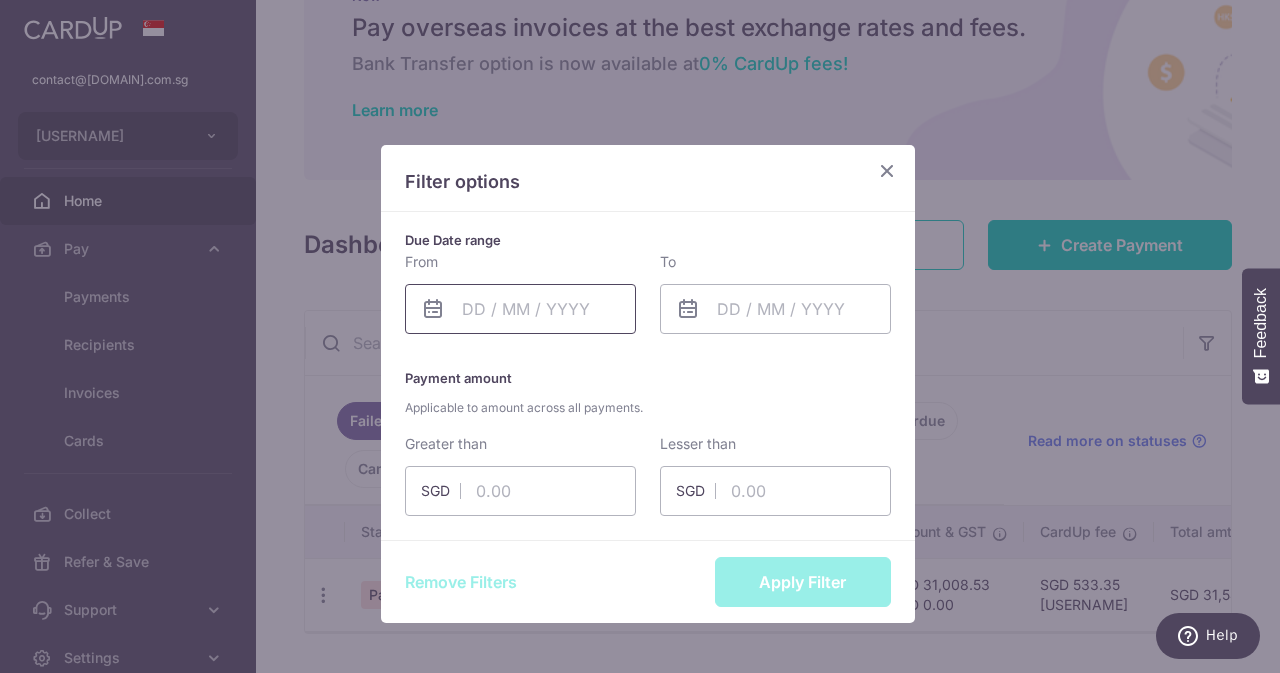 click on "contact@elijahpies.com.sg
ELIJAH PIES
Add new company
ELIJAH PIES
Home
Pay
Payments
Recipients
Invoices
Cards
Collect
Refer & Save
Support
FAQ
Contact Us
Settings
Account
Logout" at bounding box center [640, 336] 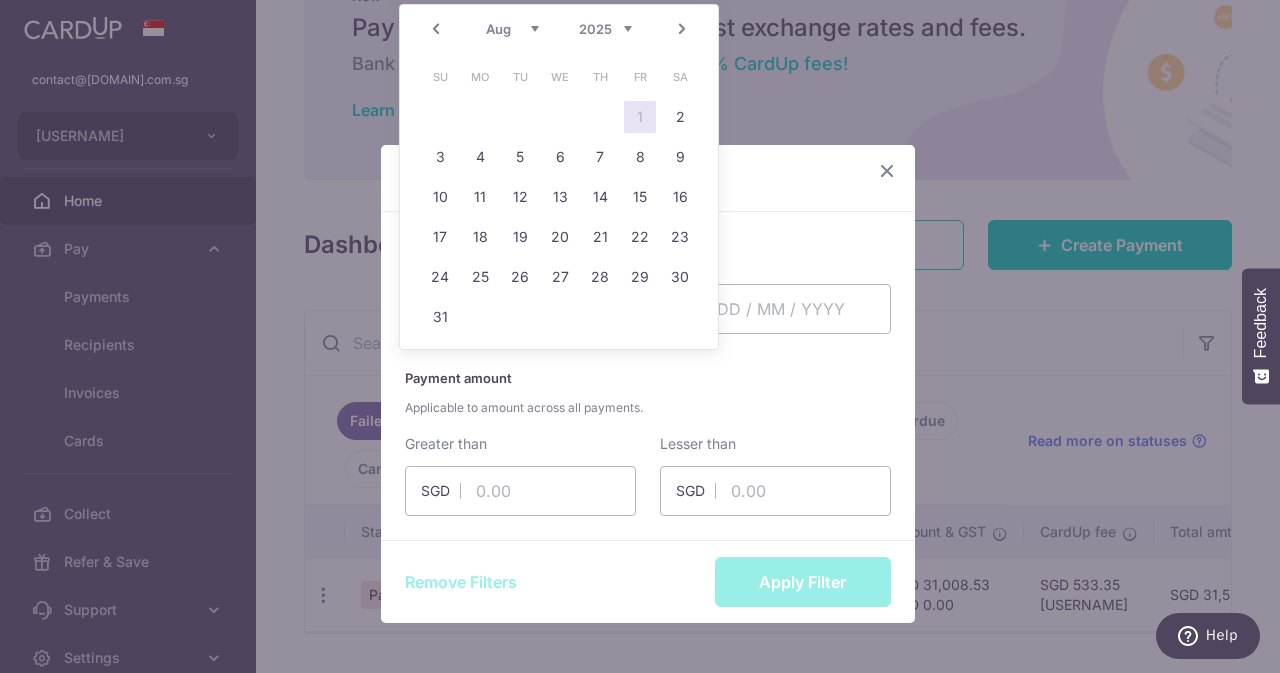 click on "Prev" at bounding box center [436, 29] 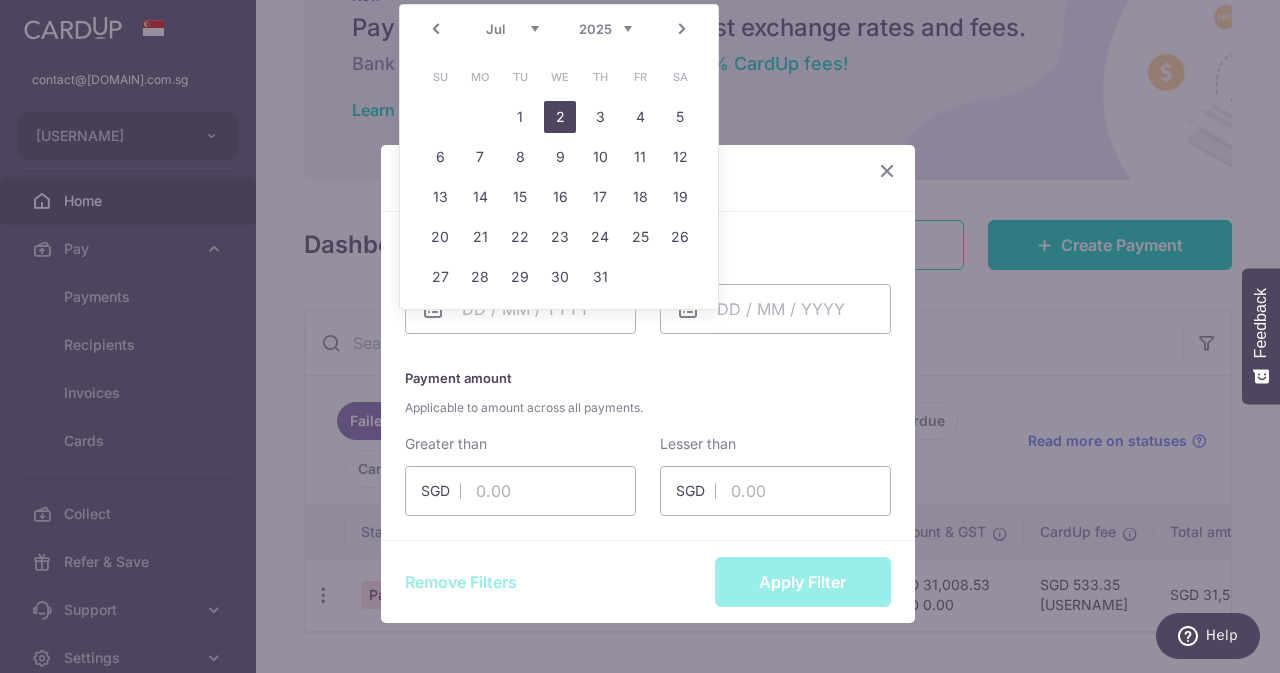 click on "1" at bounding box center (520, 117) 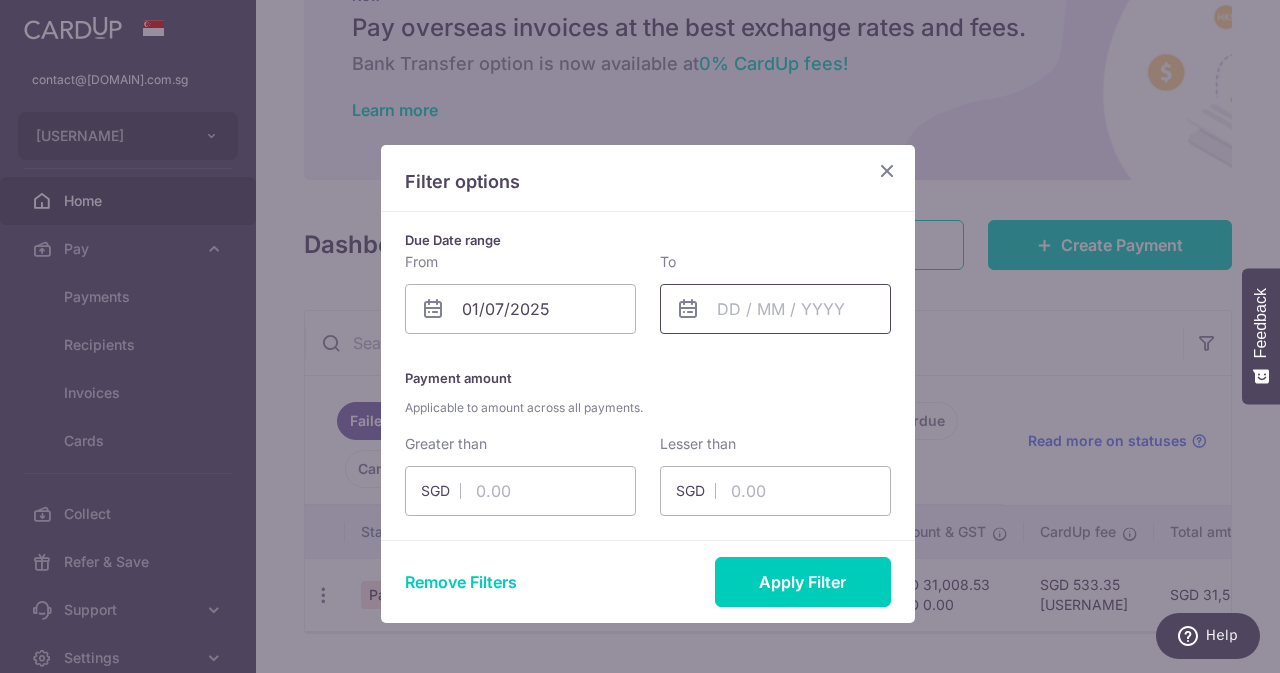 click on "contact@elijahpies.com.sg
ELIJAH PIES
Add new company
ELIJAH PIES
Home
Pay
Payments
Recipients
Invoices
Cards
Collect
Refer & Save
Support
FAQ
Contact Us
Settings
Account
Logout" at bounding box center [640, 336] 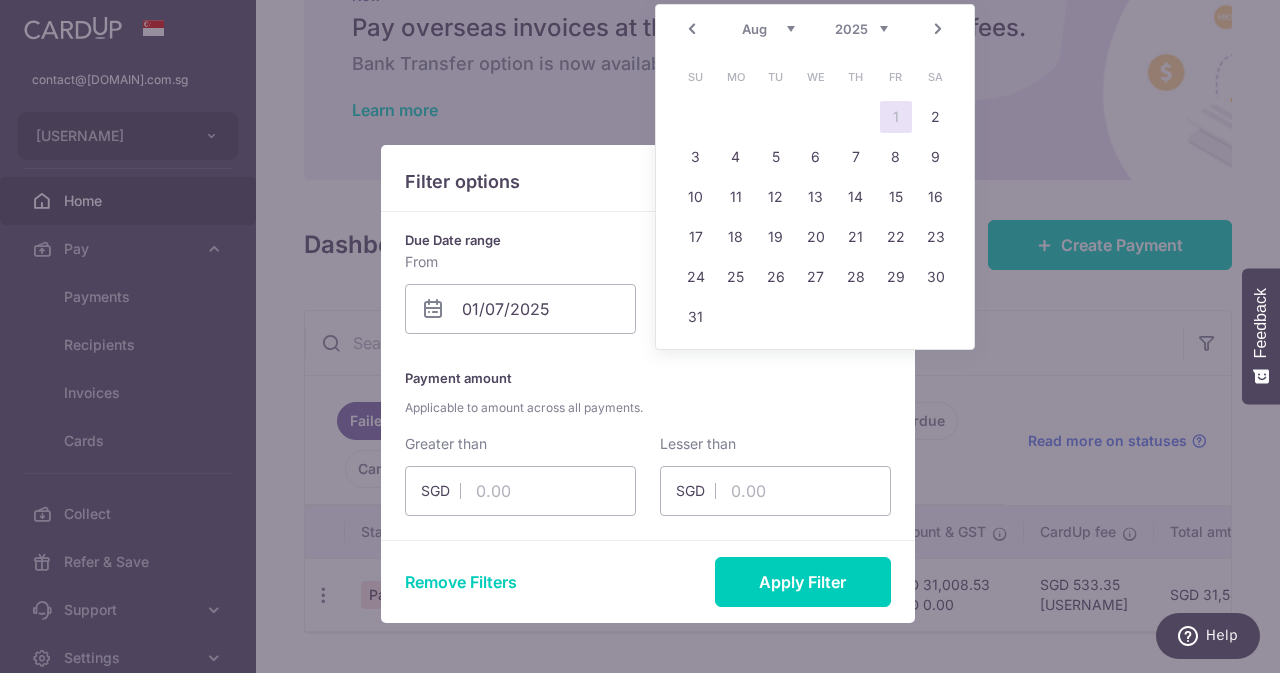 click on "Prev" at bounding box center (692, 29) 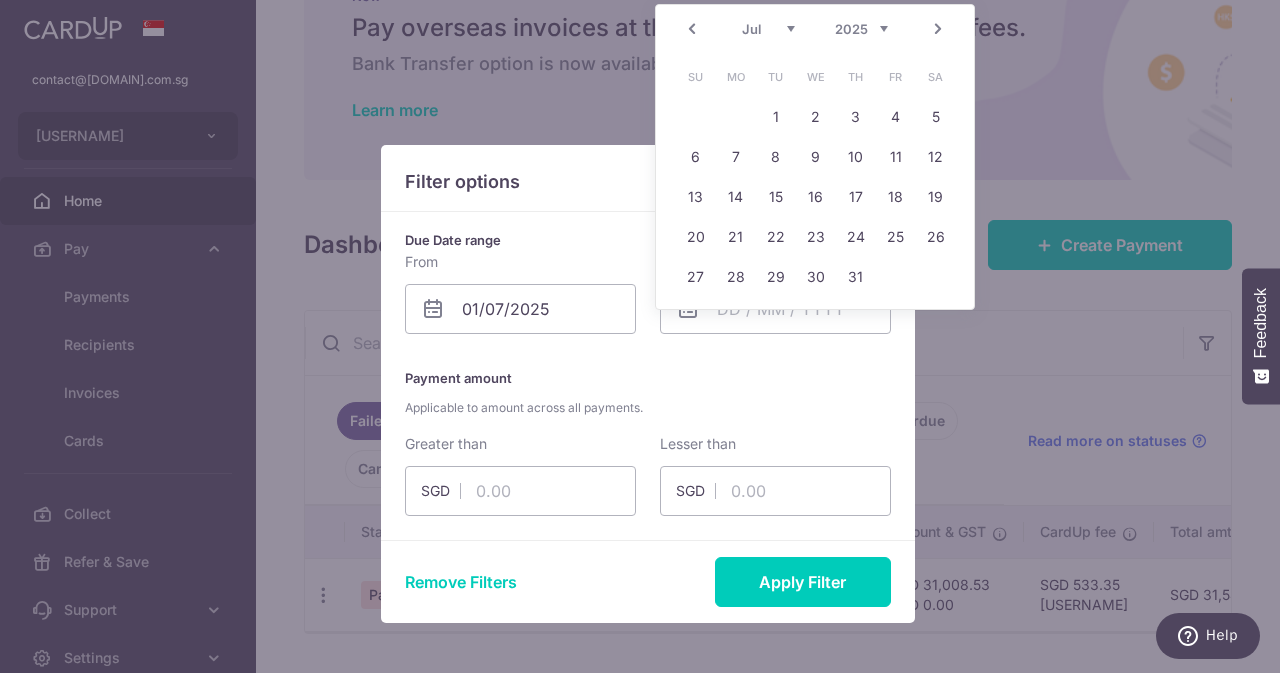 click on "31" at bounding box center [856, 277] 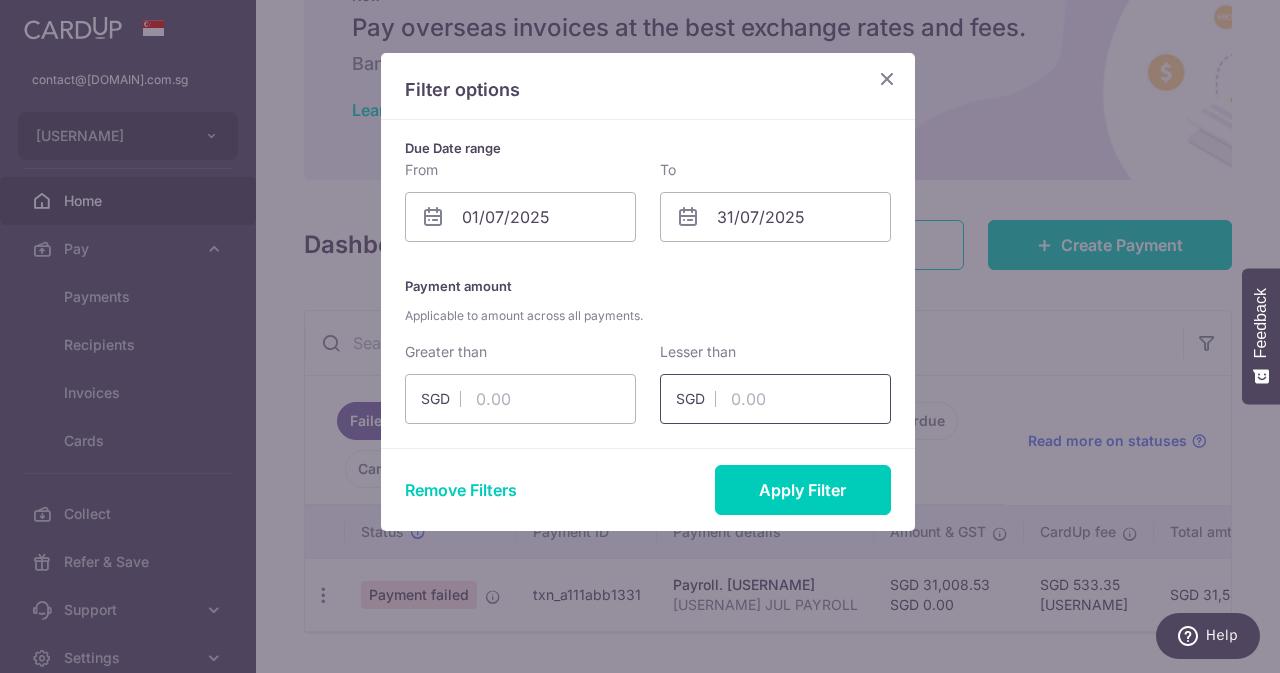 scroll, scrollTop: 92, scrollLeft: 0, axis: vertical 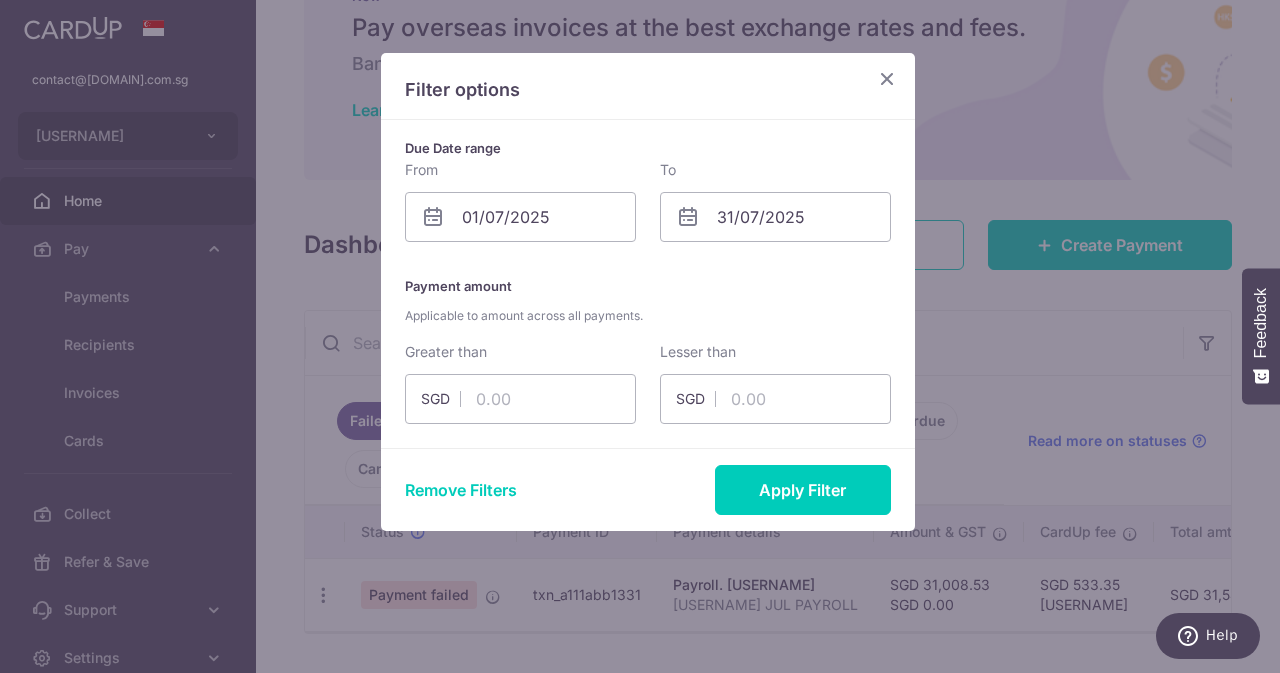 click on "Remove Filters
Apply Filter" at bounding box center [648, 489] 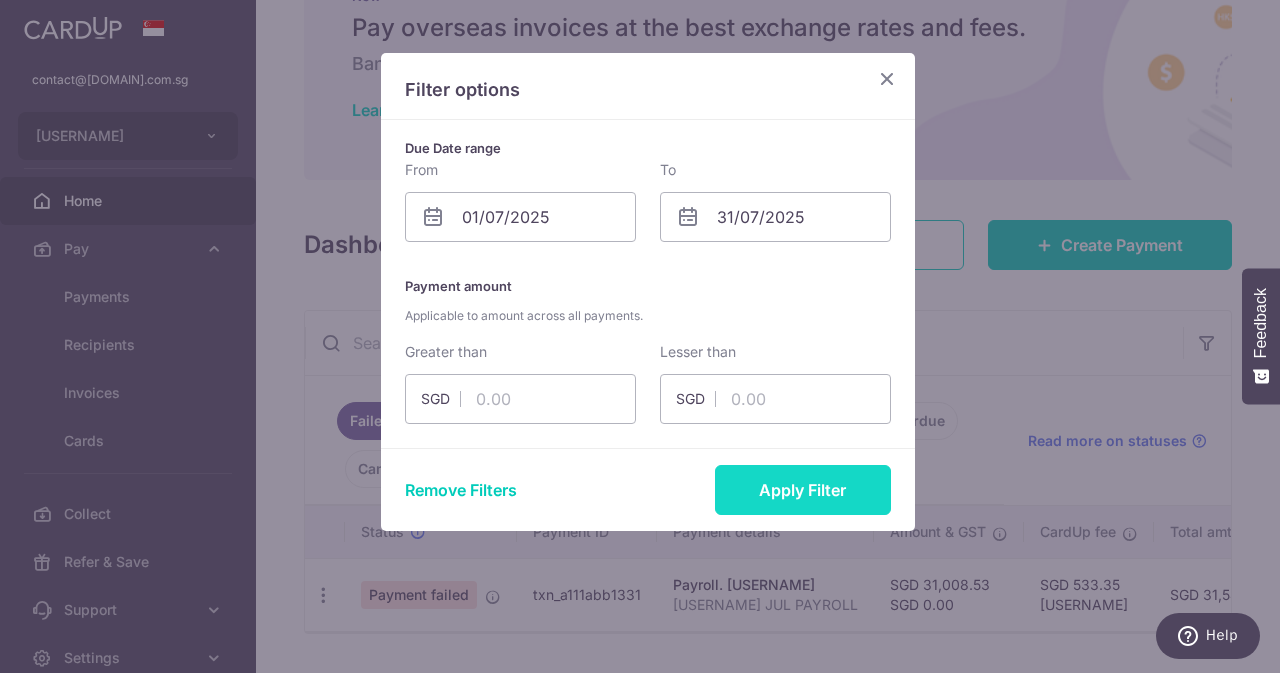 click on "Apply Filter" at bounding box center (803, 490) 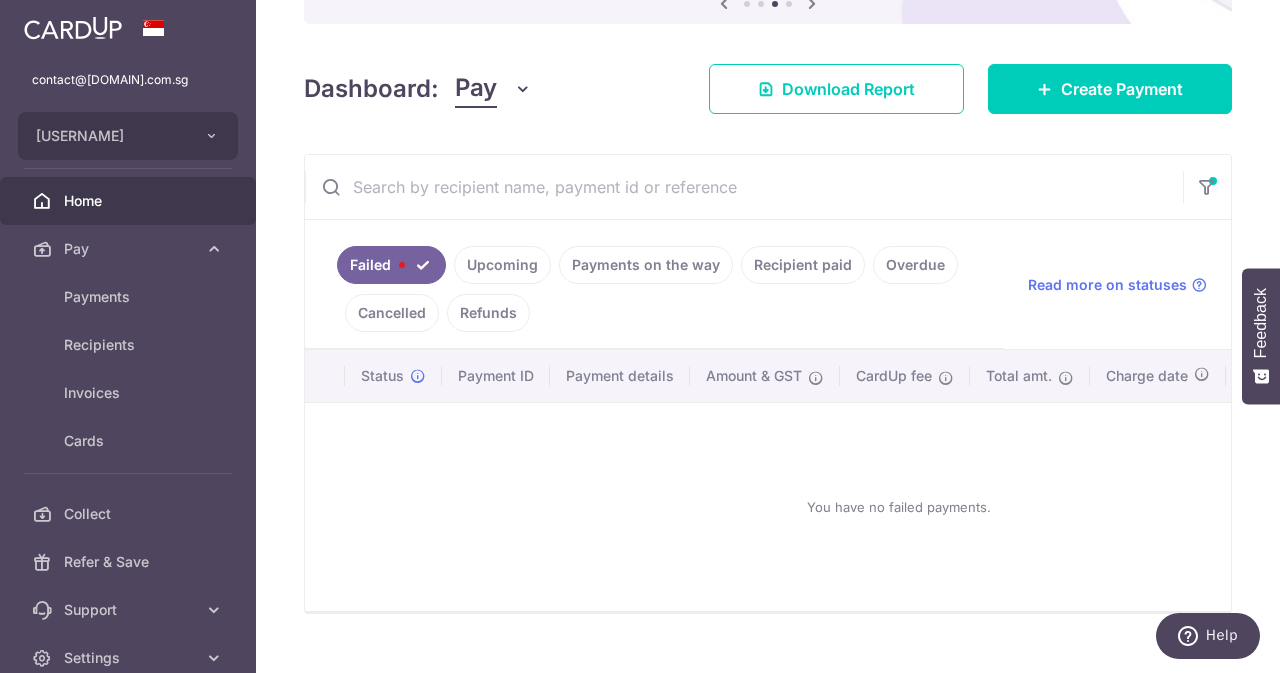 scroll, scrollTop: 227, scrollLeft: 0, axis: vertical 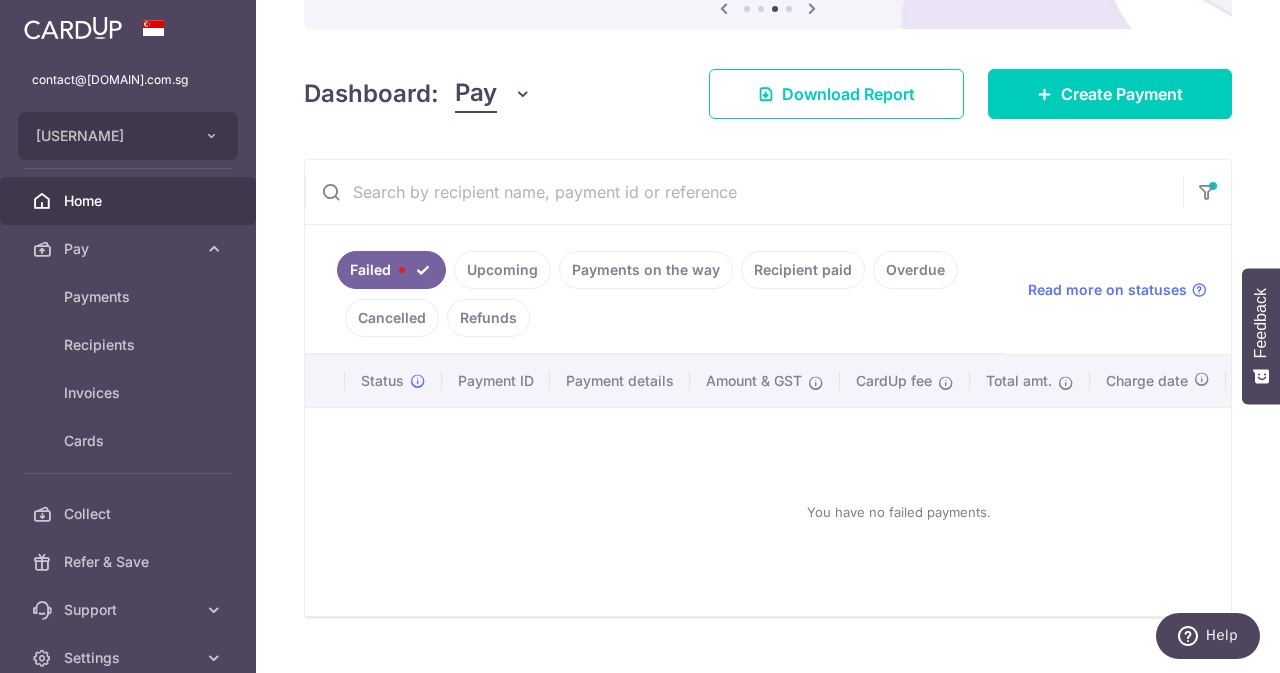 click on "Payments on the way" at bounding box center (646, 270) 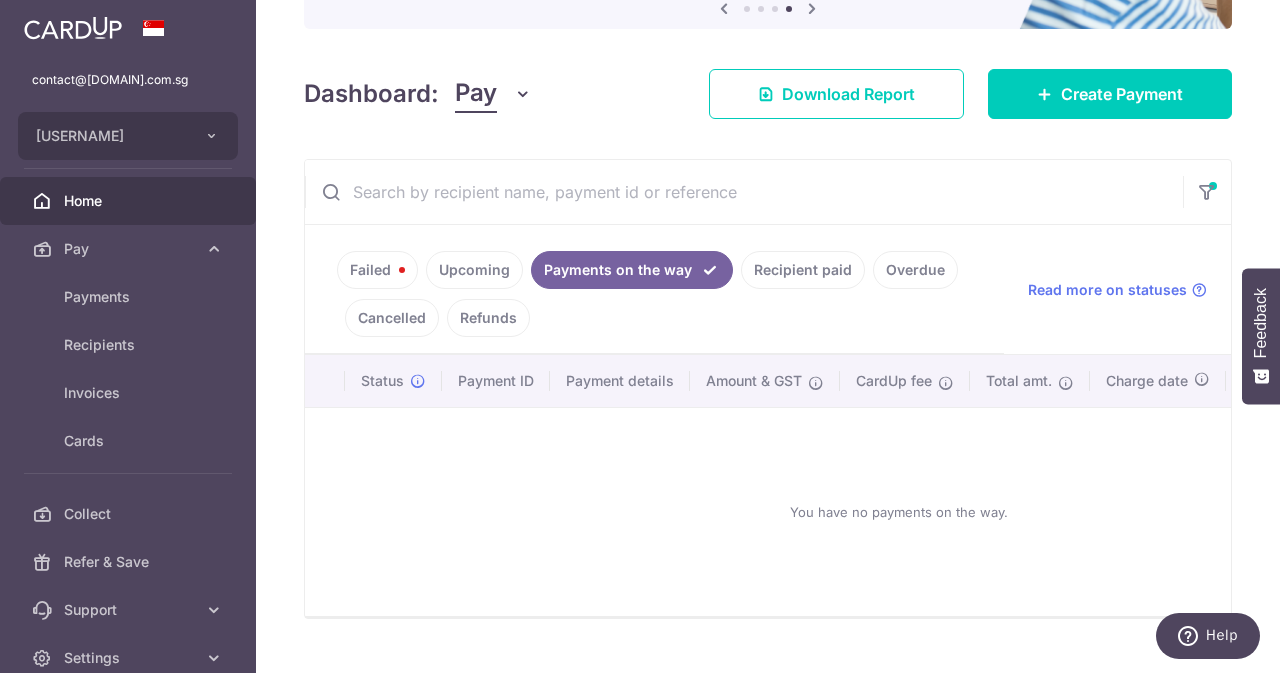 click on "Recipient paid" at bounding box center [803, 270] 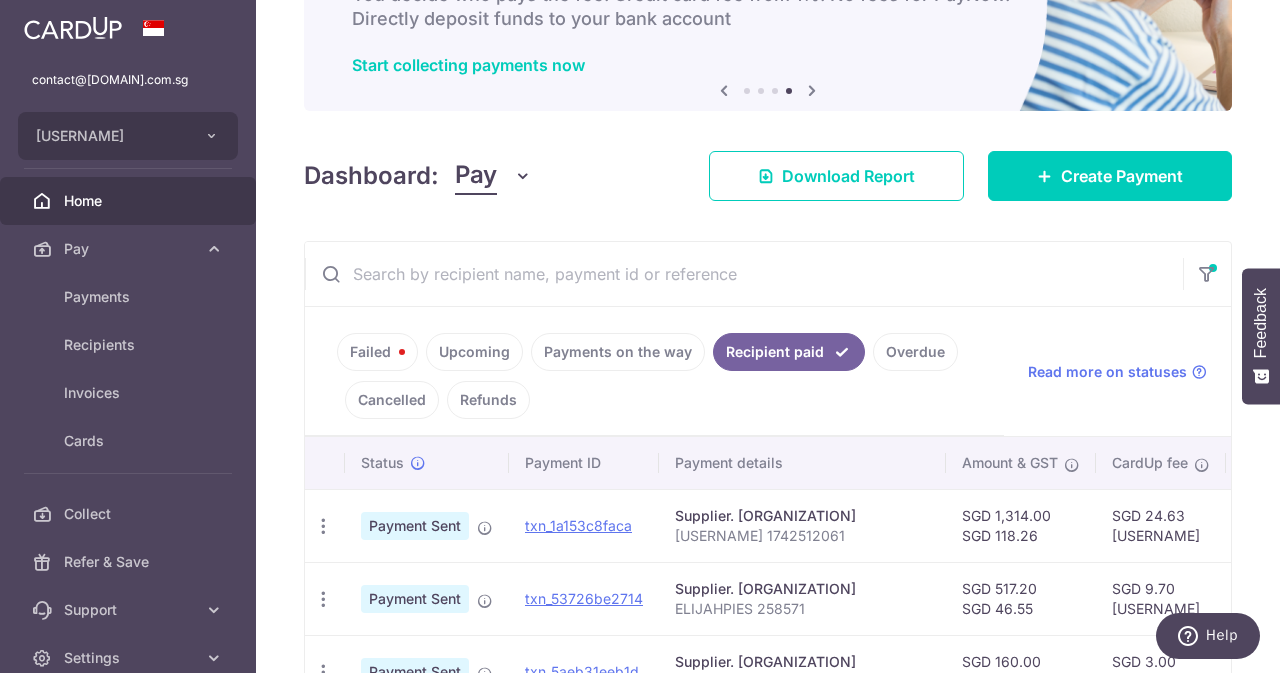 scroll, scrollTop: 146, scrollLeft: 0, axis: vertical 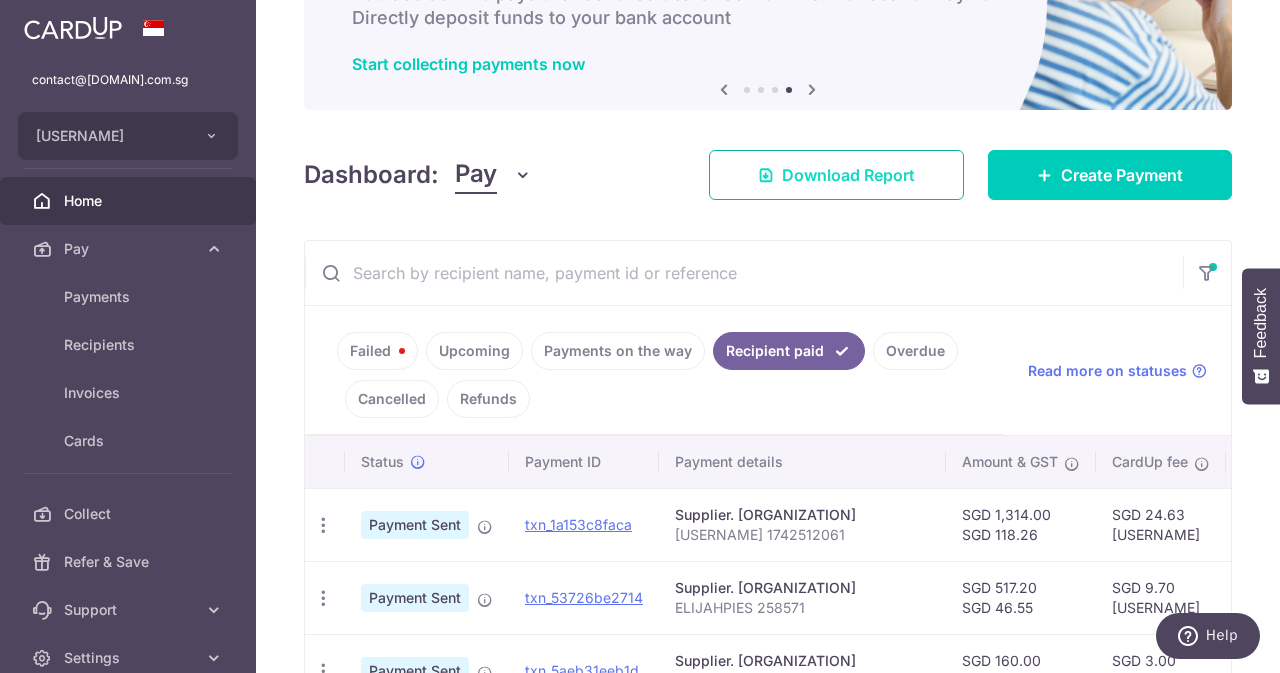click on "Download Report" at bounding box center (848, 175) 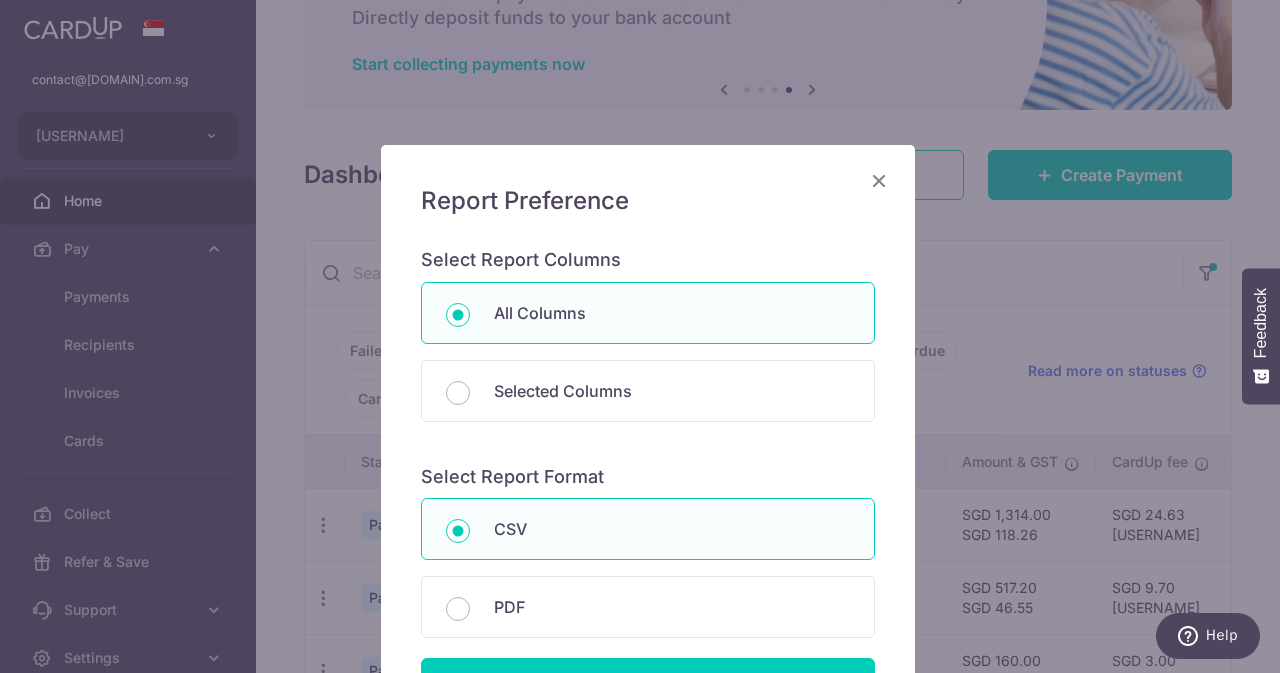 scroll, scrollTop: 216, scrollLeft: 0, axis: vertical 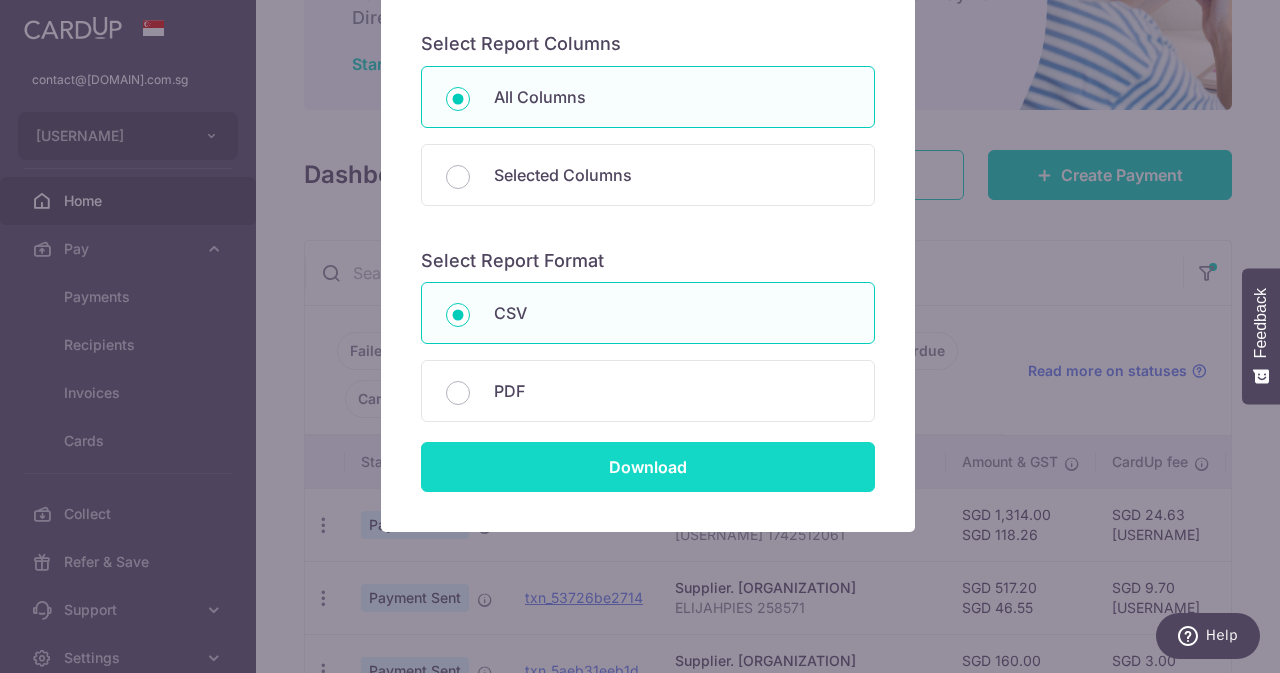 click on "Download" at bounding box center [648, 467] 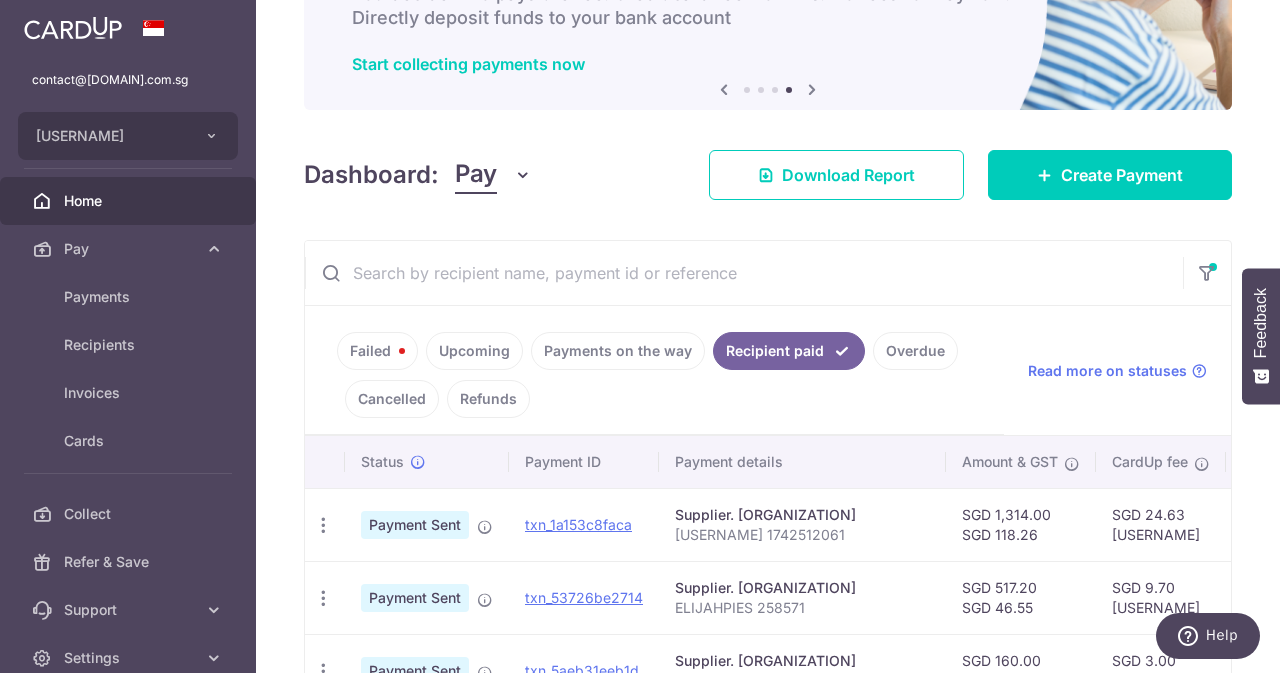click on "Payments on the way" at bounding box center (618, 351) 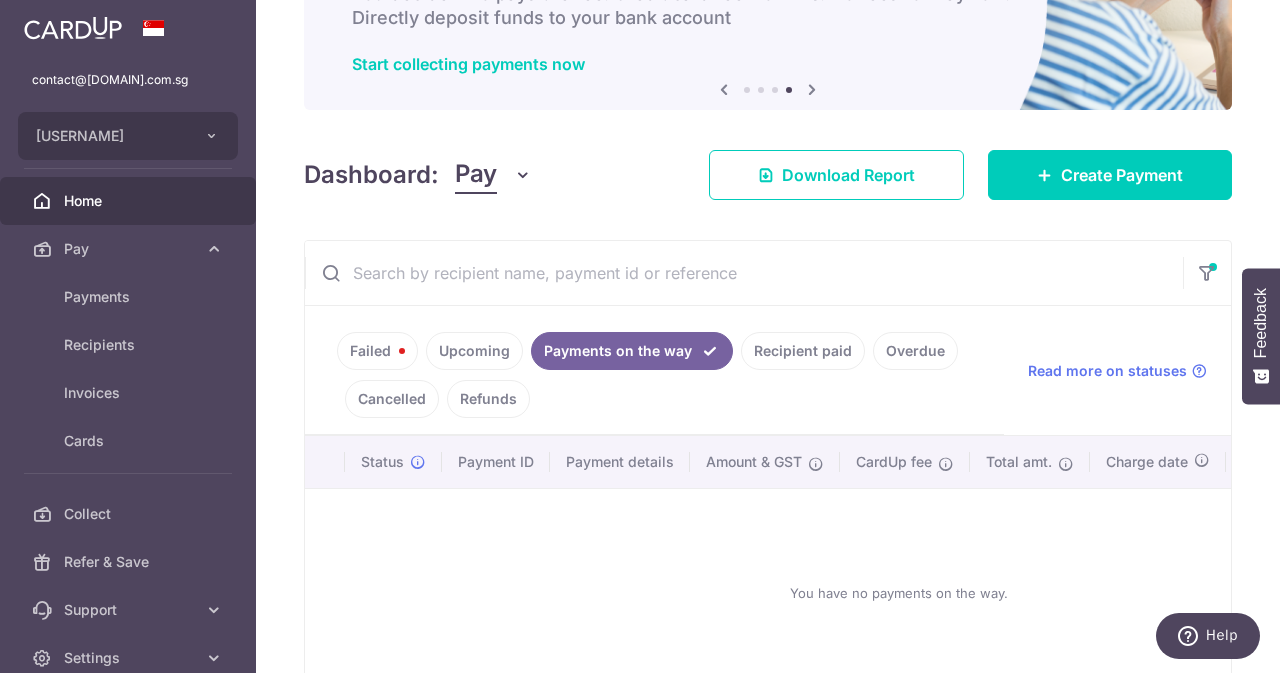 scroll, scrollTop: 272, scrollLeft: 0, axis: vertical 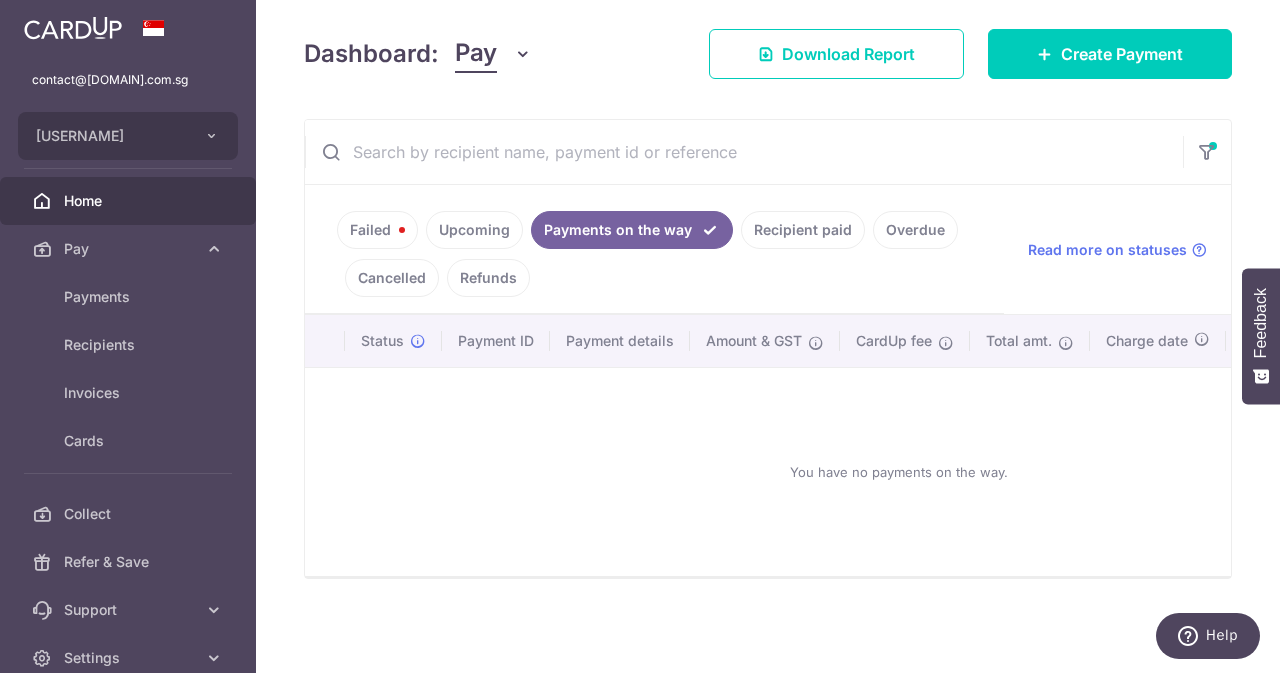 click on "Cancelled" at bounding box center [392, 278] 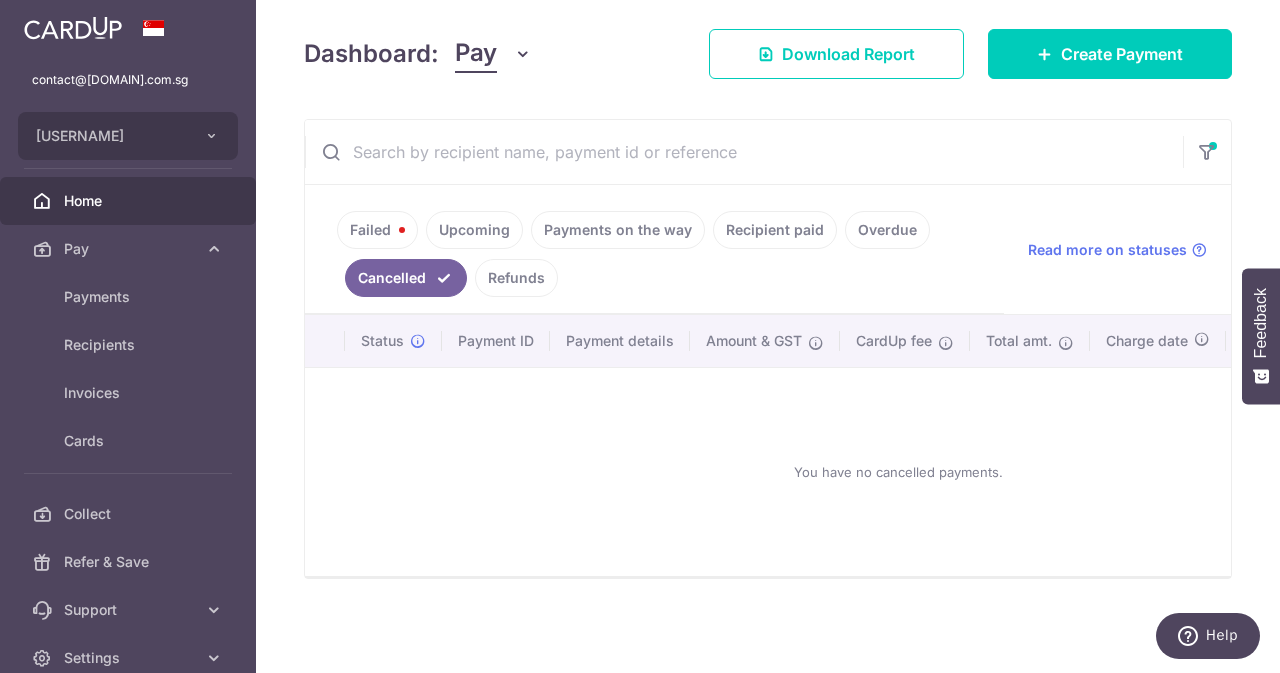 click on "Upcoming" at bounding box center (474, 230) 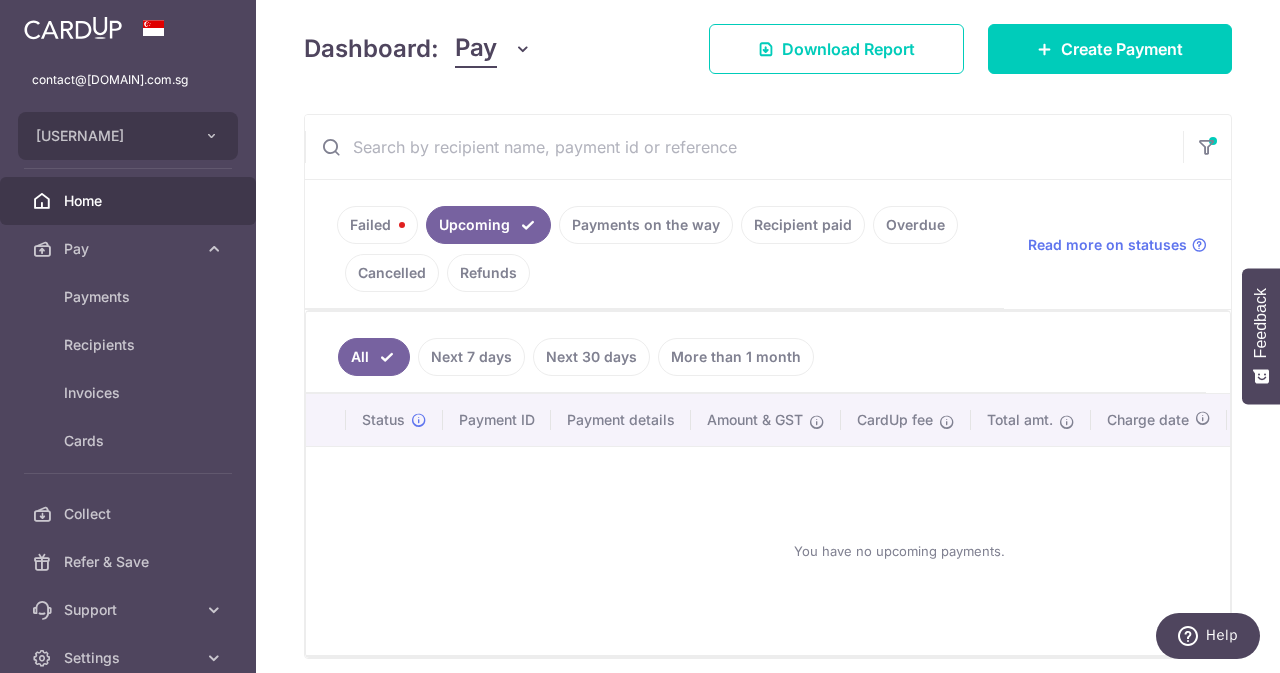 click on "Refunds" at bounding box center [488, 273] 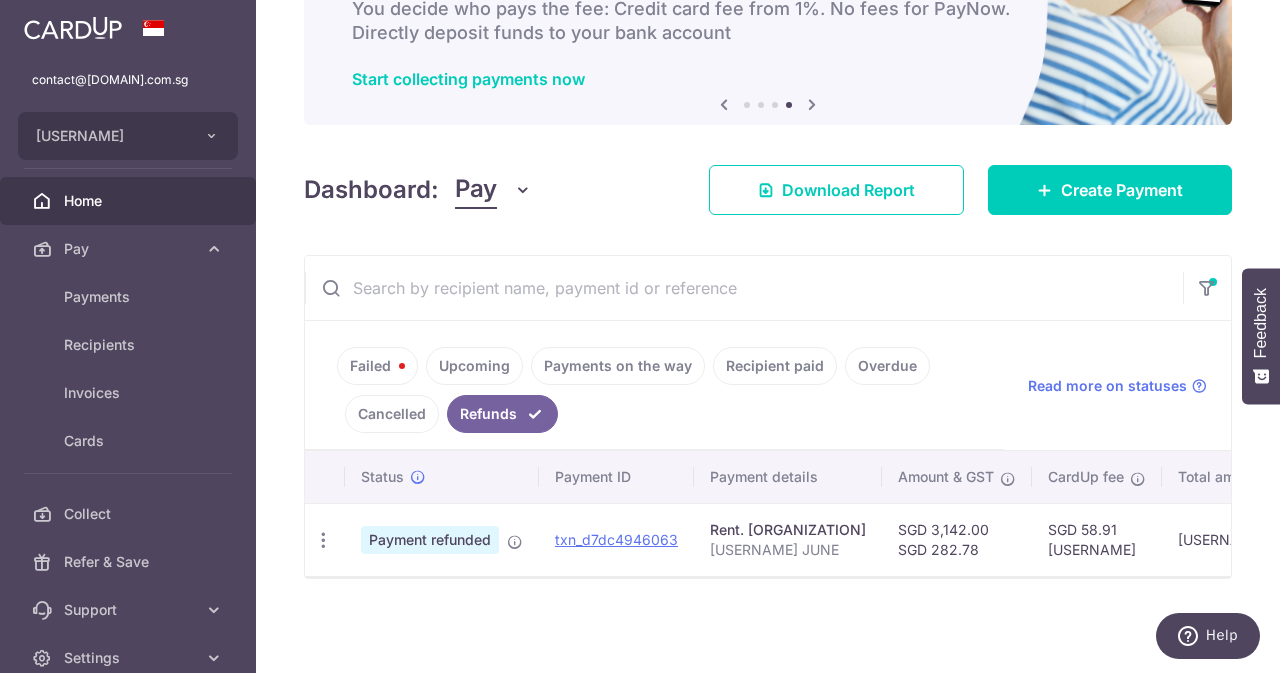 scroll, scrollTop: 136, scrollLeft: 0, axis: vertical 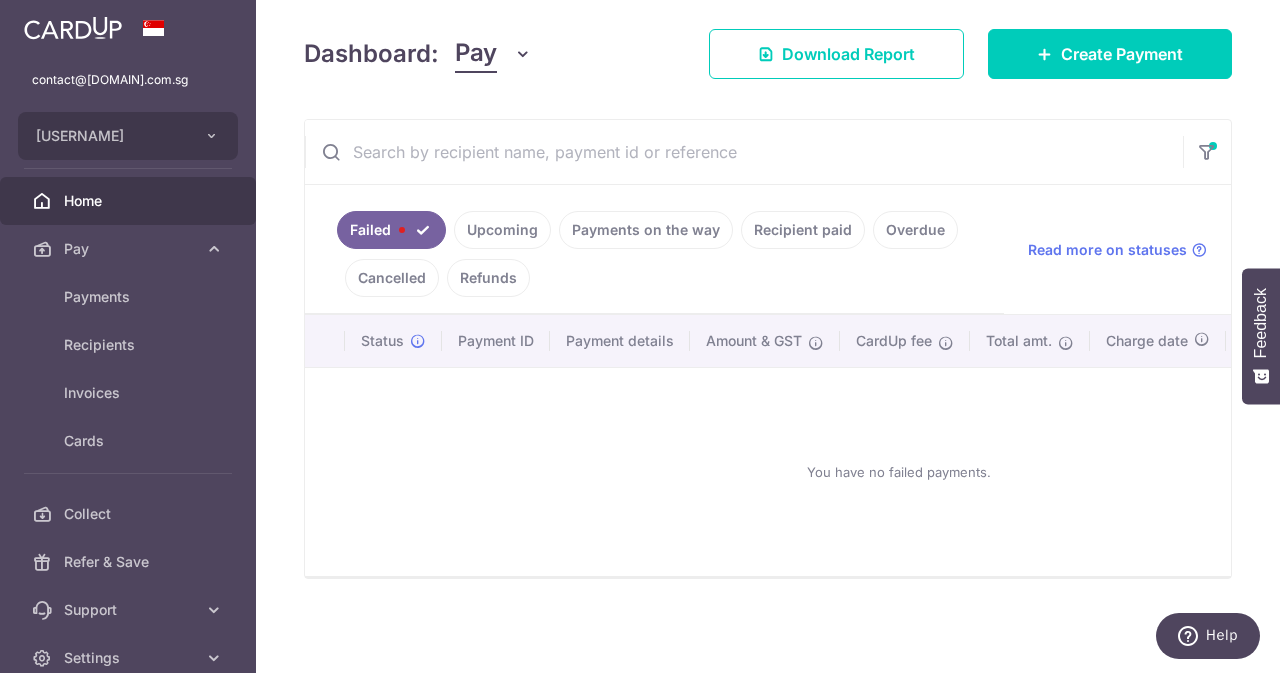 click on "Payments on the way" at bounding box center [646, 230] 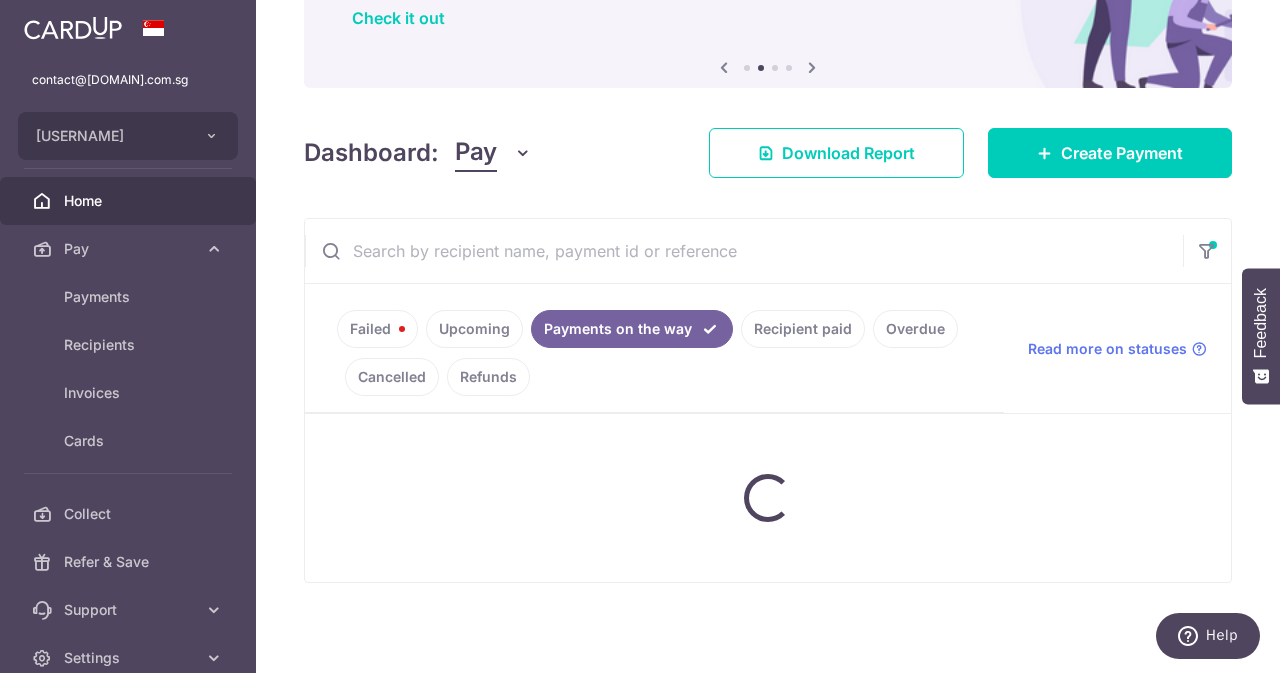 scroll, scrollTop: 272, scrollLeft: 0, axis: vertical 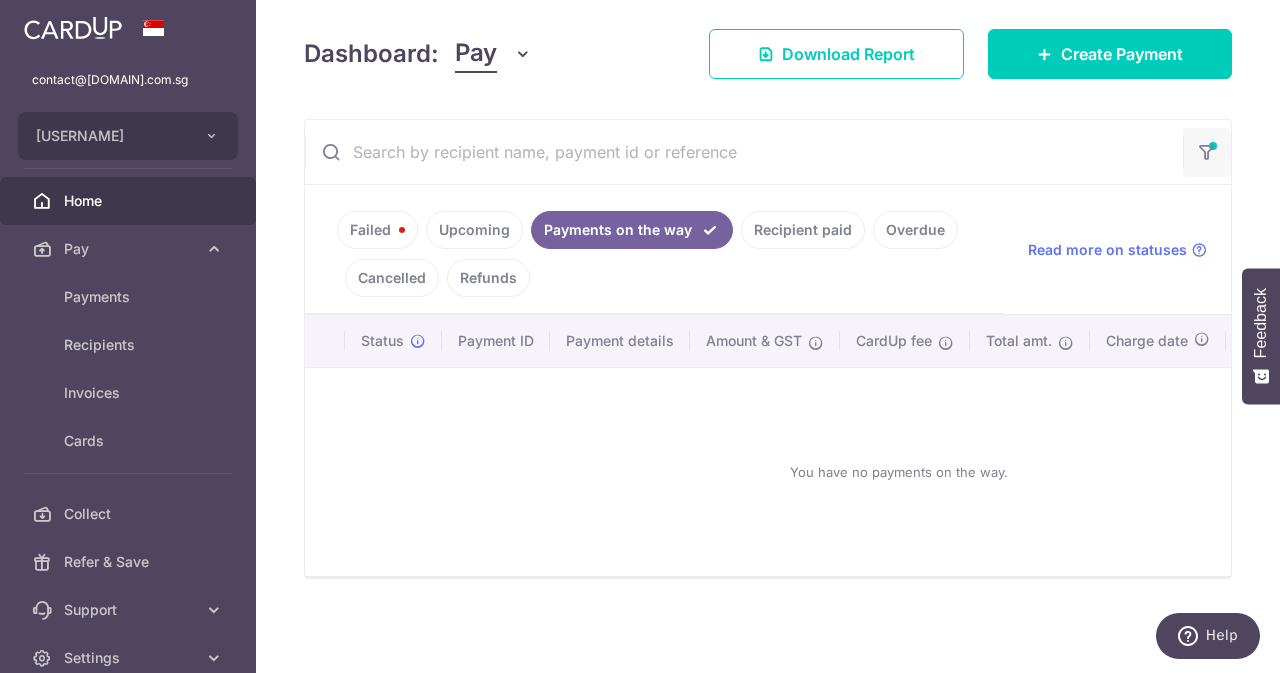 click at bounding box center (1207, 146) 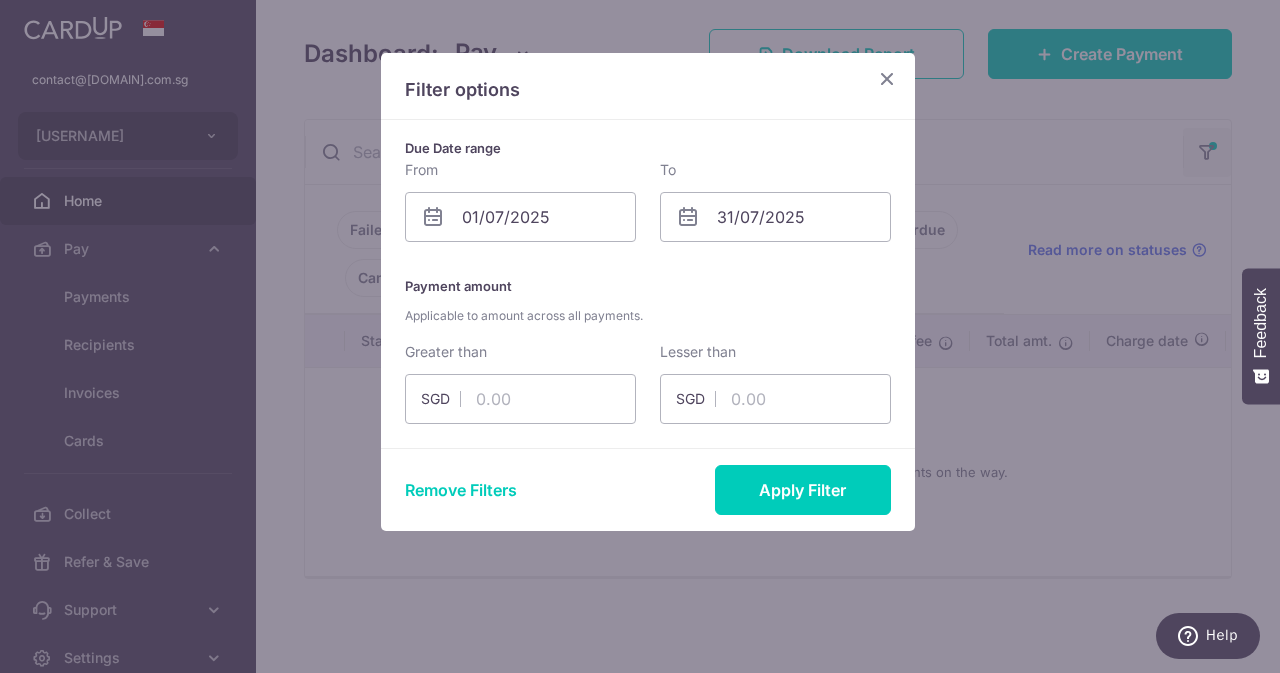 scroll, scrollTop: 0, scrollLeft: 0, axis: both 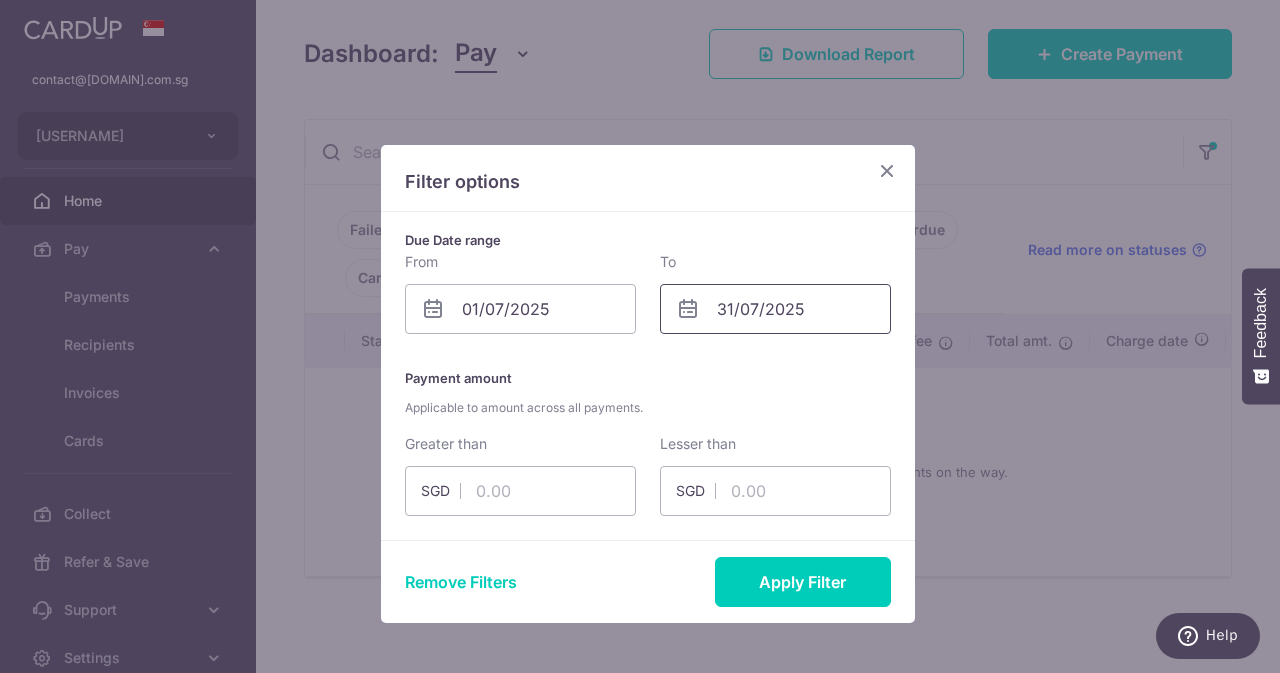 click on "31/07/2025" at bounding box center [775, 309] 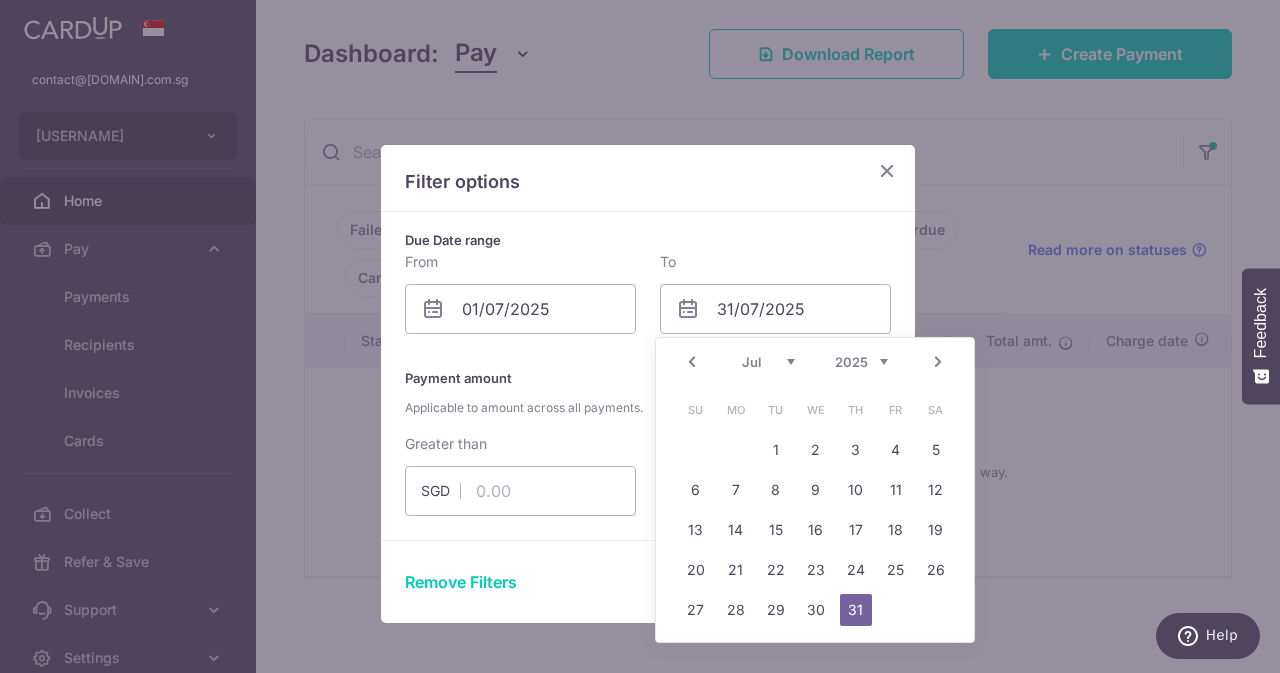 click on "Prev Next Jan Feb Mar Apr May Jun Jul Aug Sep Oct Nov Dec 2015 2016 2017 2018 2019 2020 2021 2022 2023 2024 2025 2026 2027 2028 2029 2030 2031 2032 2033 2034 2035" at bounding box center (815, 362) 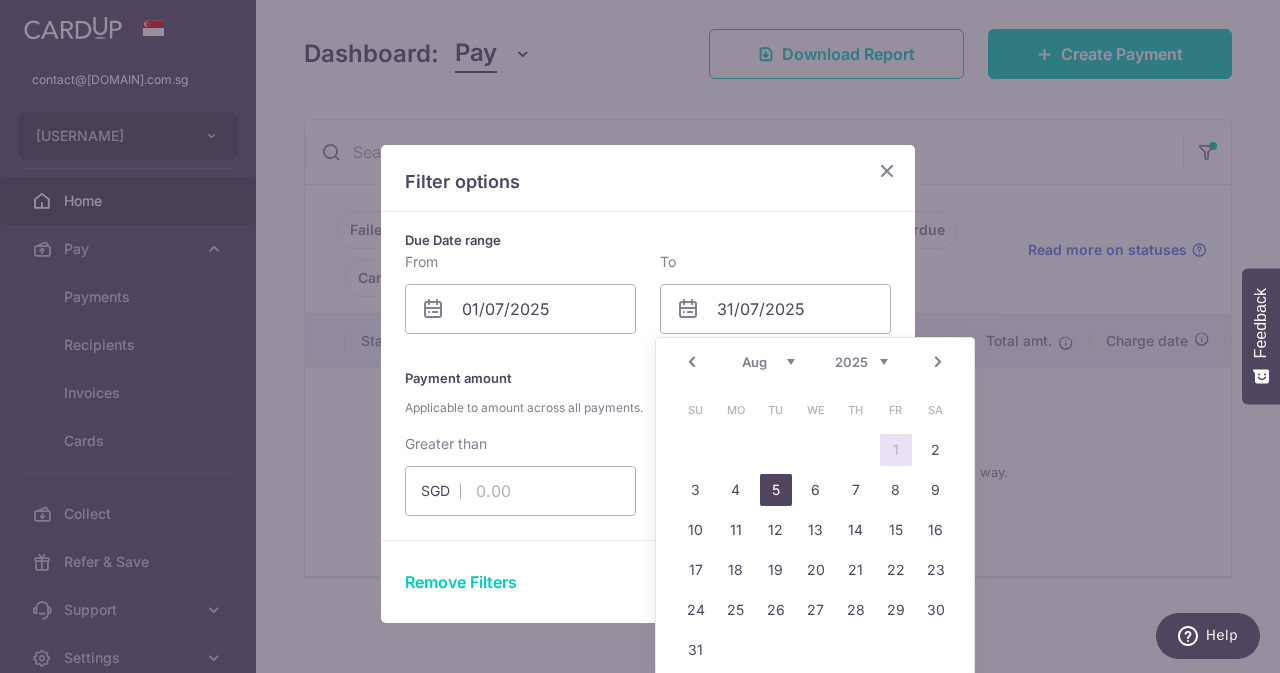 click on "5" at bounding box center [776, 490] 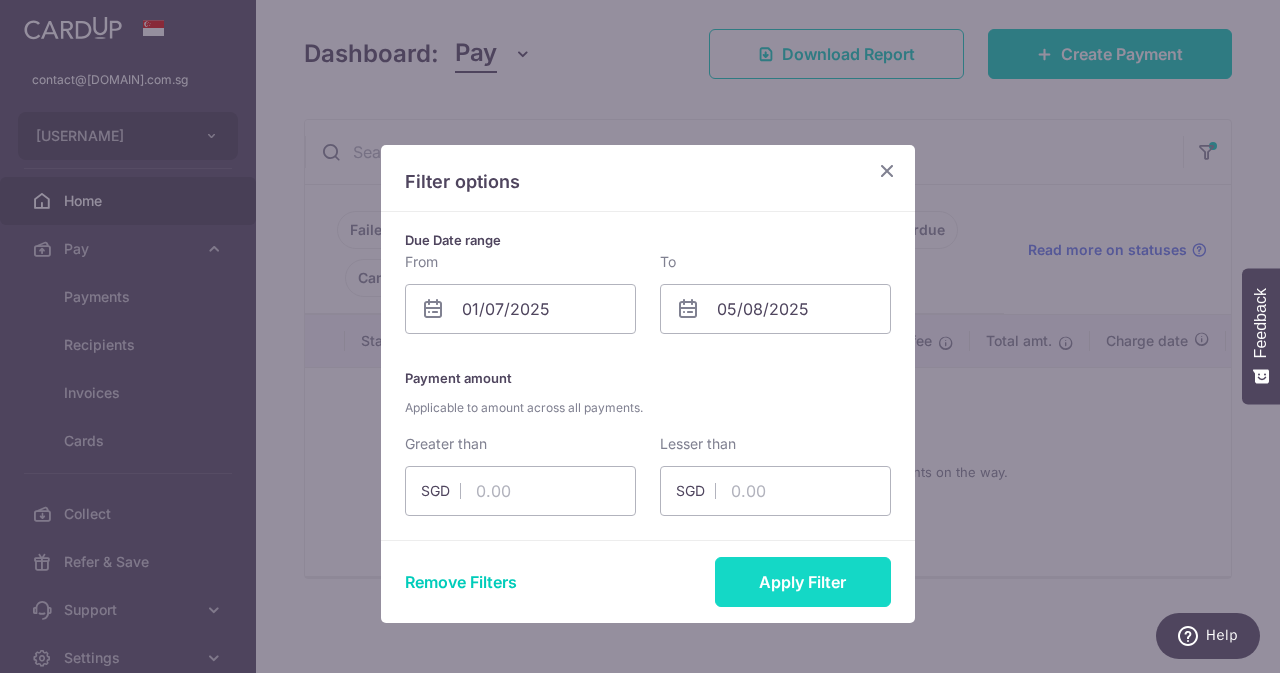 click on "Apply Filter" at bounding box center (803, 582) 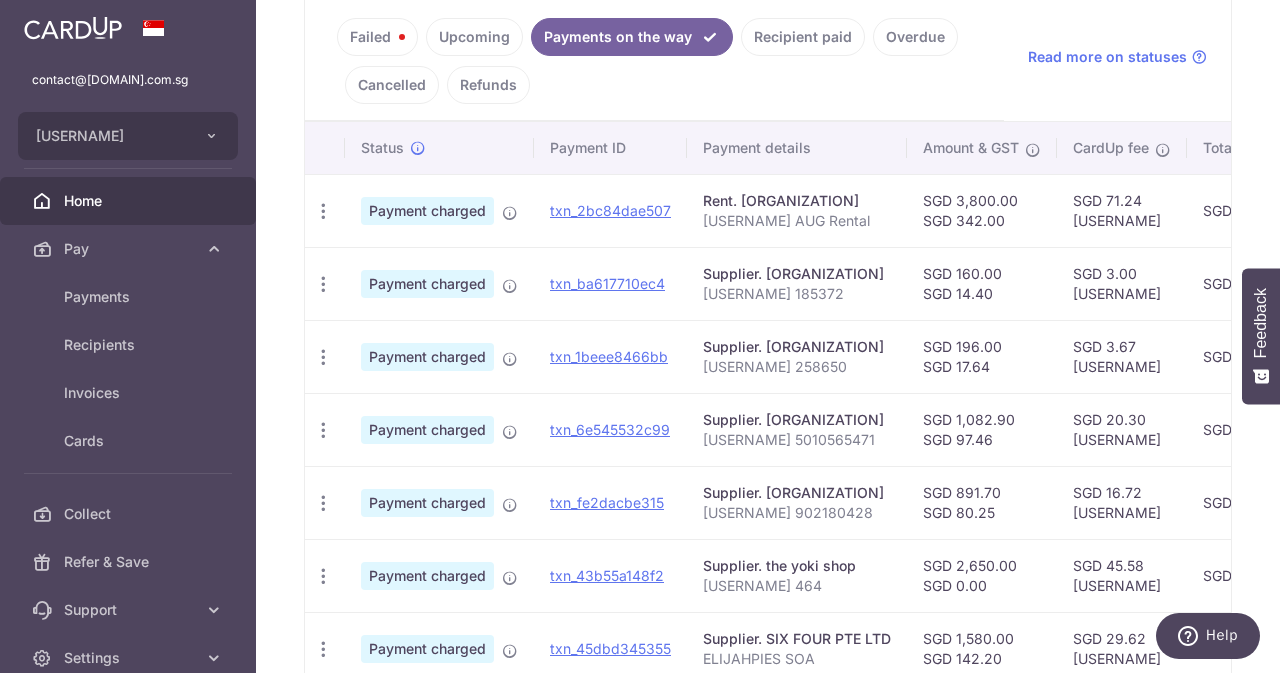 scroll, scrollTop: 500, scrollLeft: 0, axis: vertical 